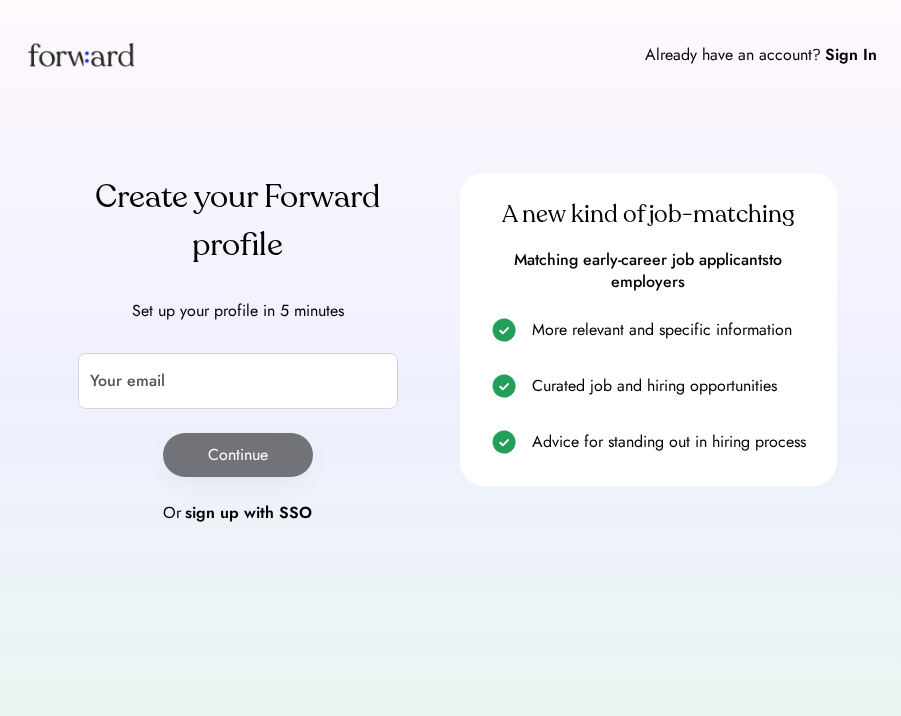 scroll, scrollTop: 0, scrollLeft: 0, axis: both 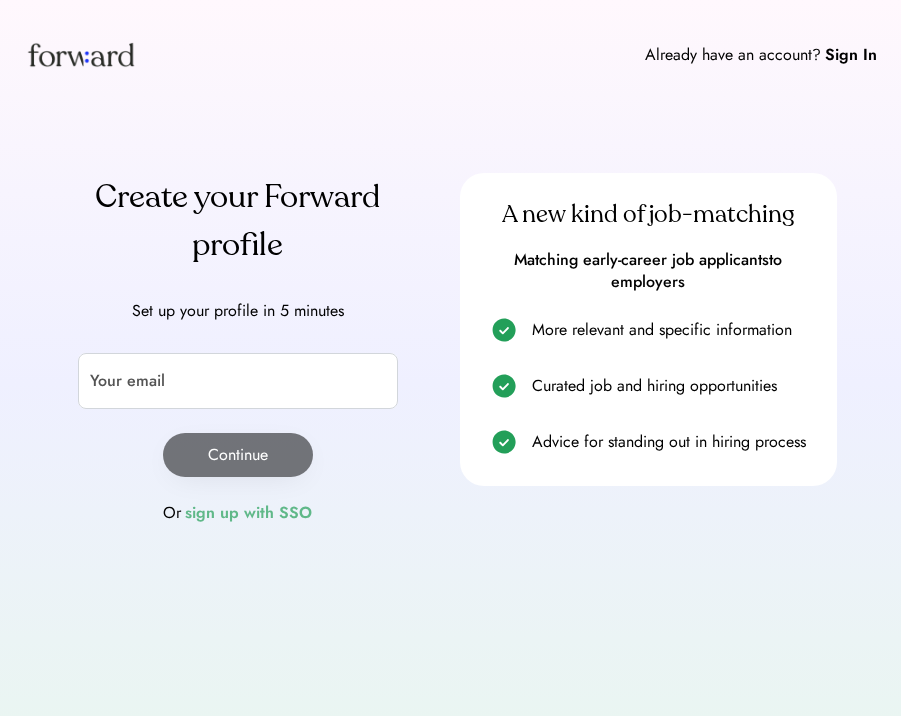 click on "sign up with SSO" at bounding box center (248, 513) 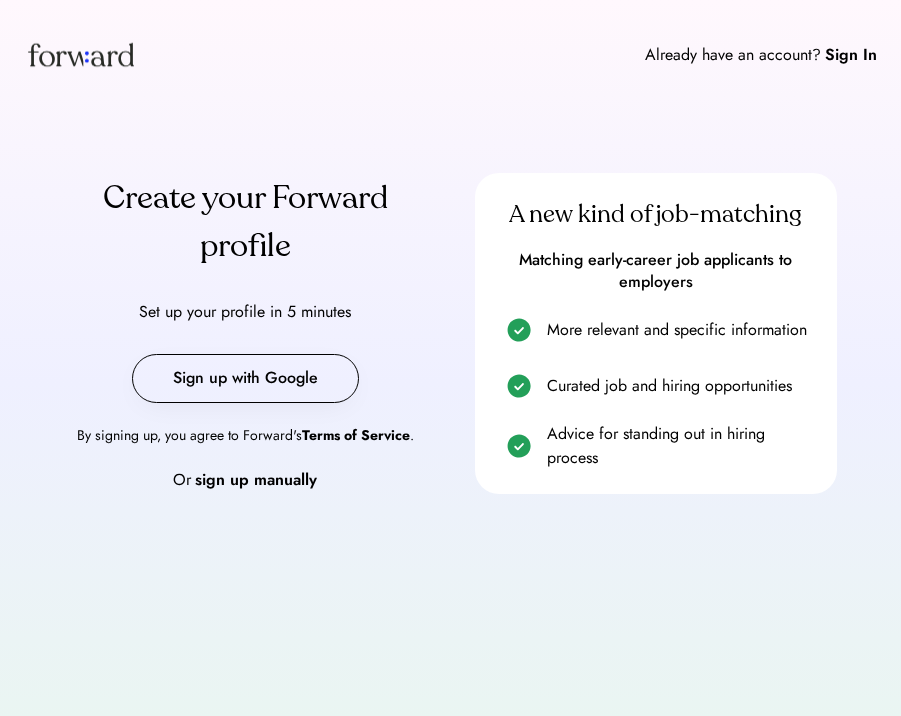 scroll, scrollTop: 0, scrollLeft: 0, axis: both 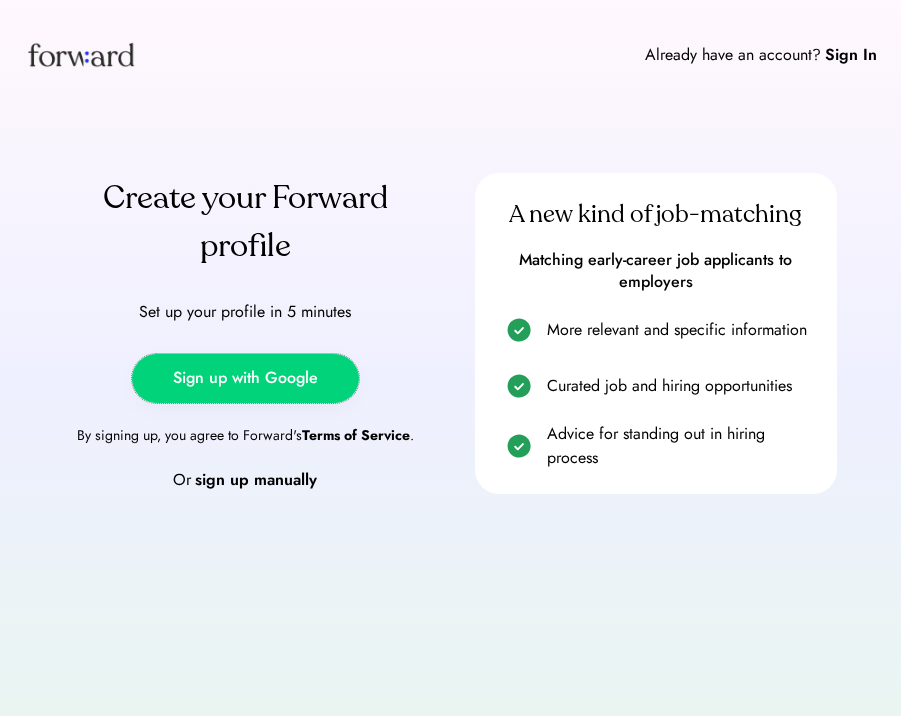 click on "Sign up with Google" at bounding box center (245, 378) 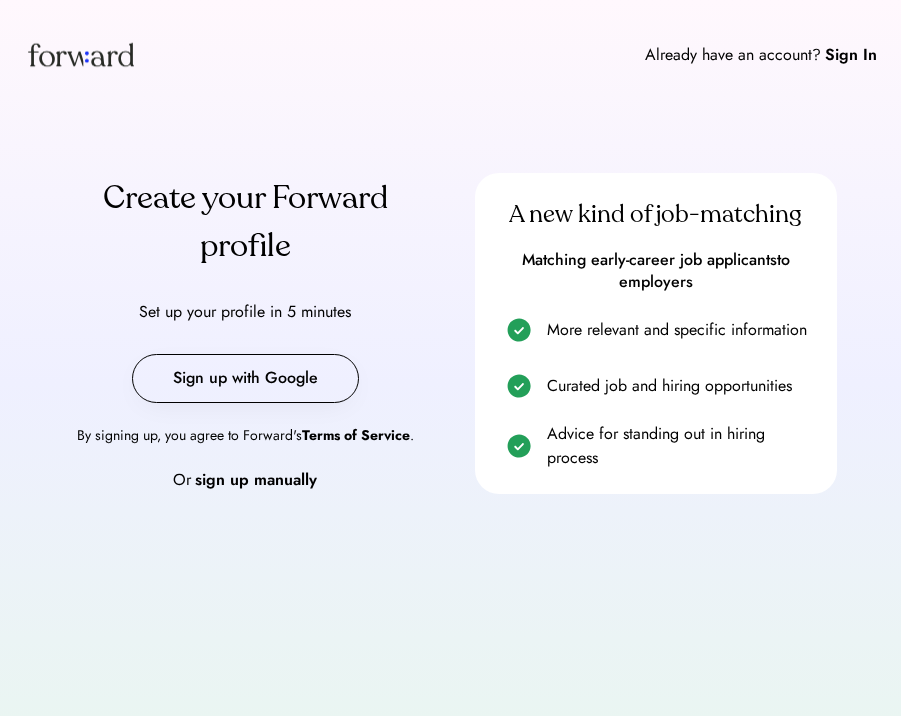 scroll, scrollTop: 0, scrollLeft: 0, axis: both 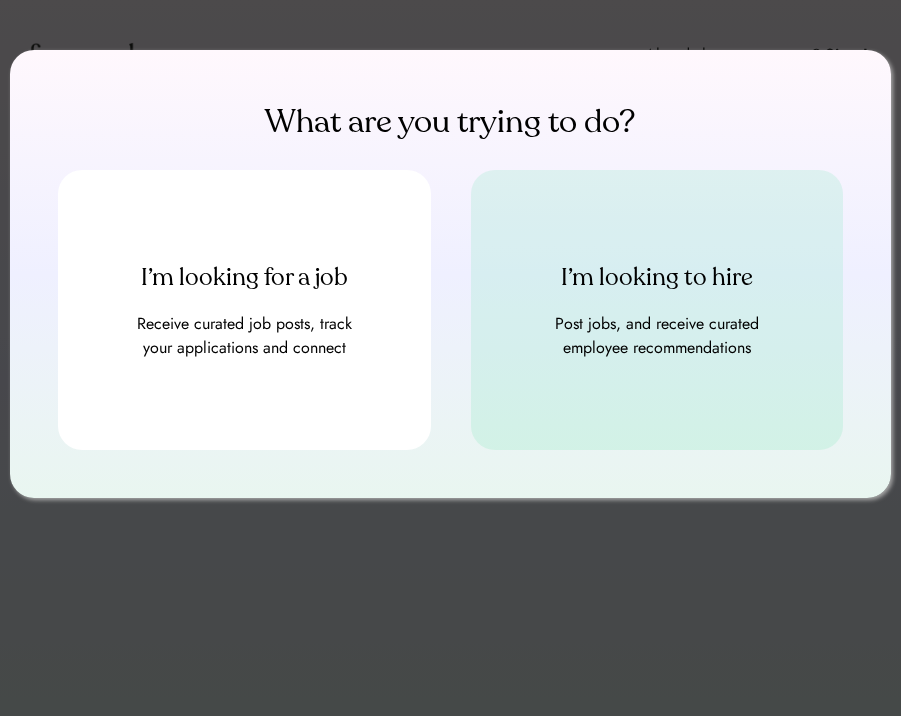 click on "I’m looking to hire" at bounding box center [657, 278] 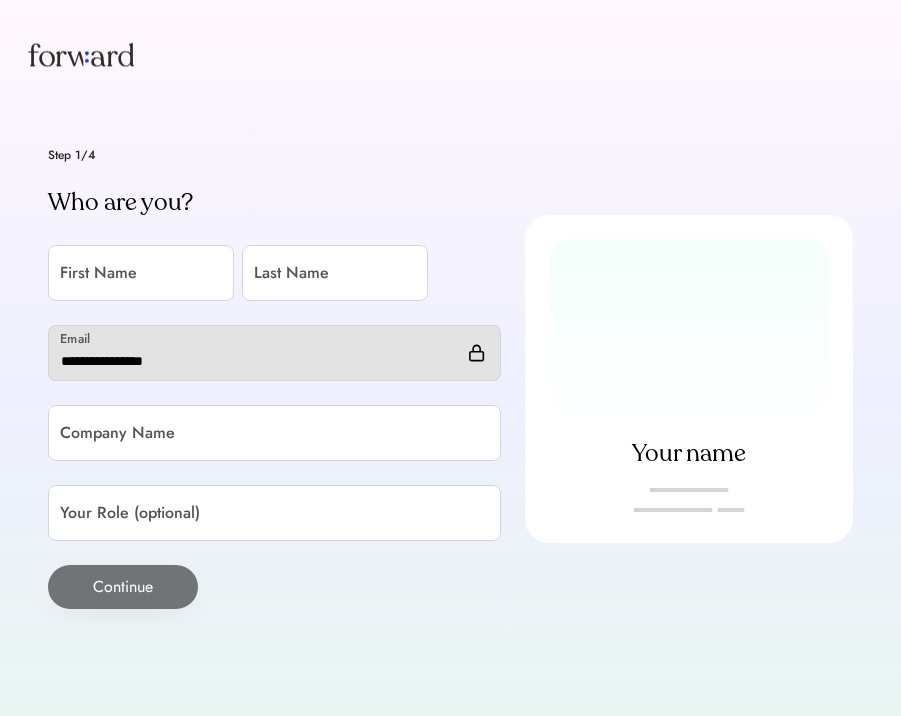 scroll, scrollTop: 0, scrollLeft: 0, axis: both 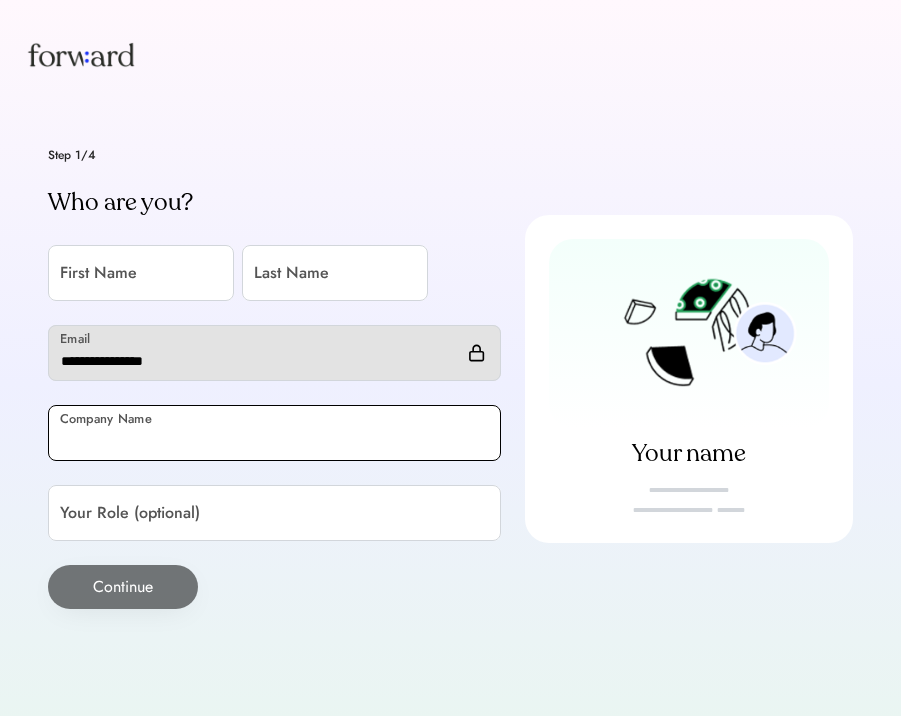 click at bounding box center (274, 433) 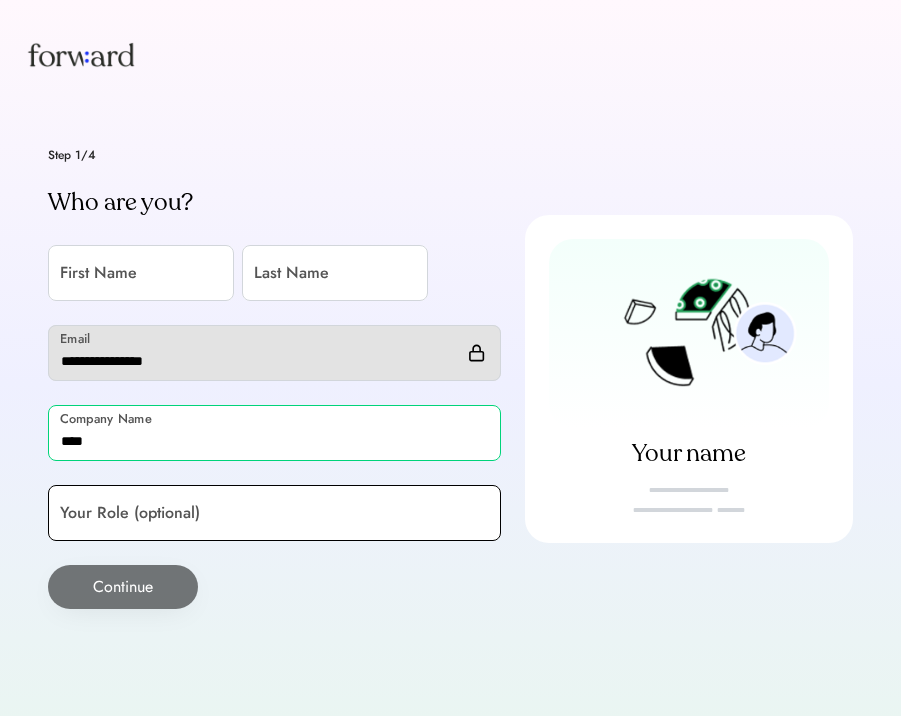 type on "****" 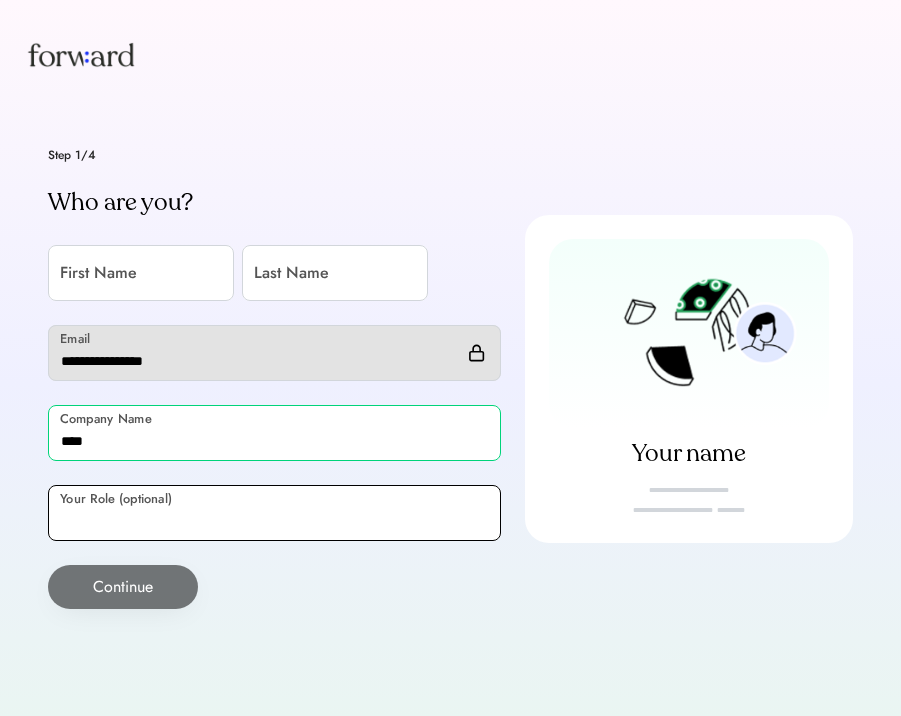 click at bounding box center [274, 513] 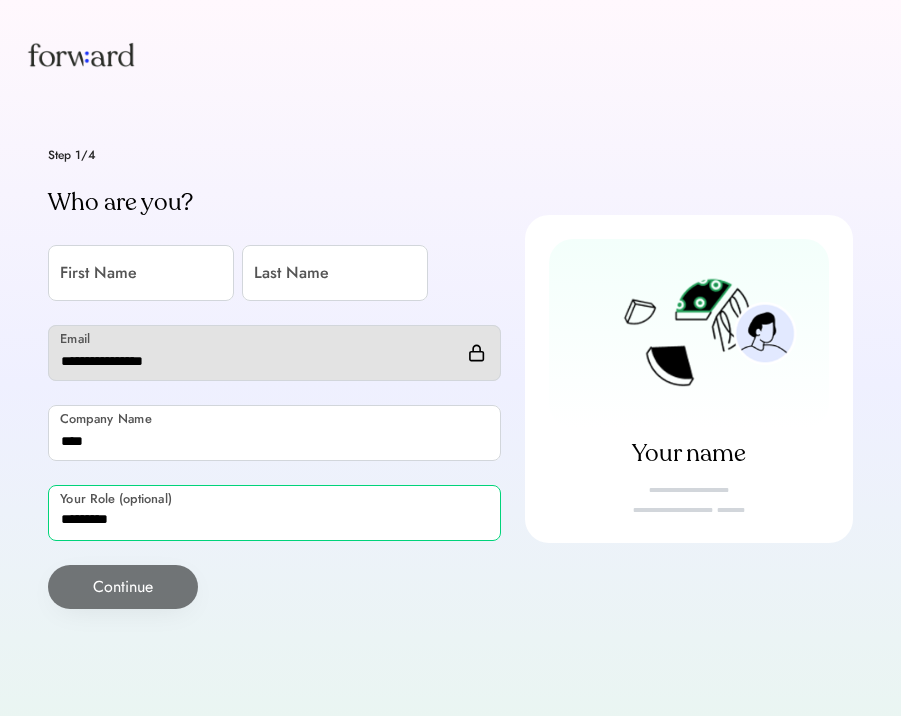 type on "*********" 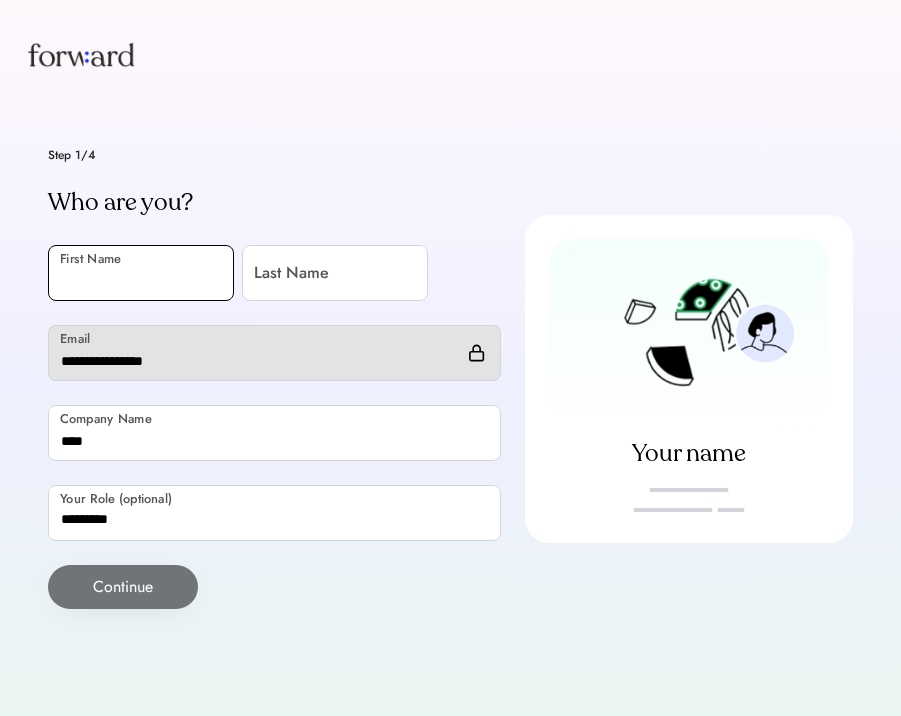 click at bounding box center [141, 273] 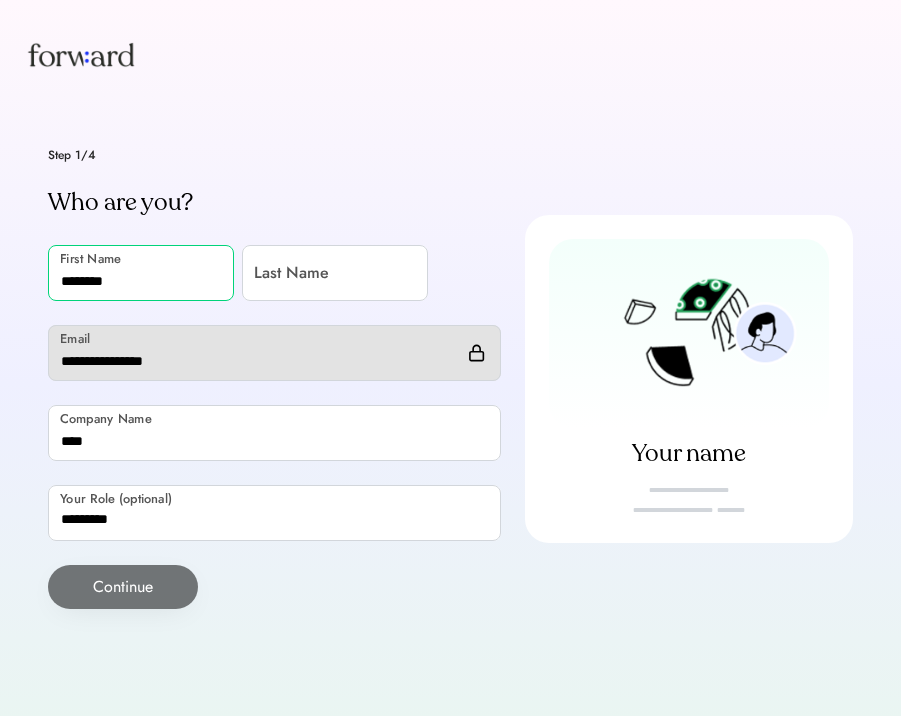 type on "********" 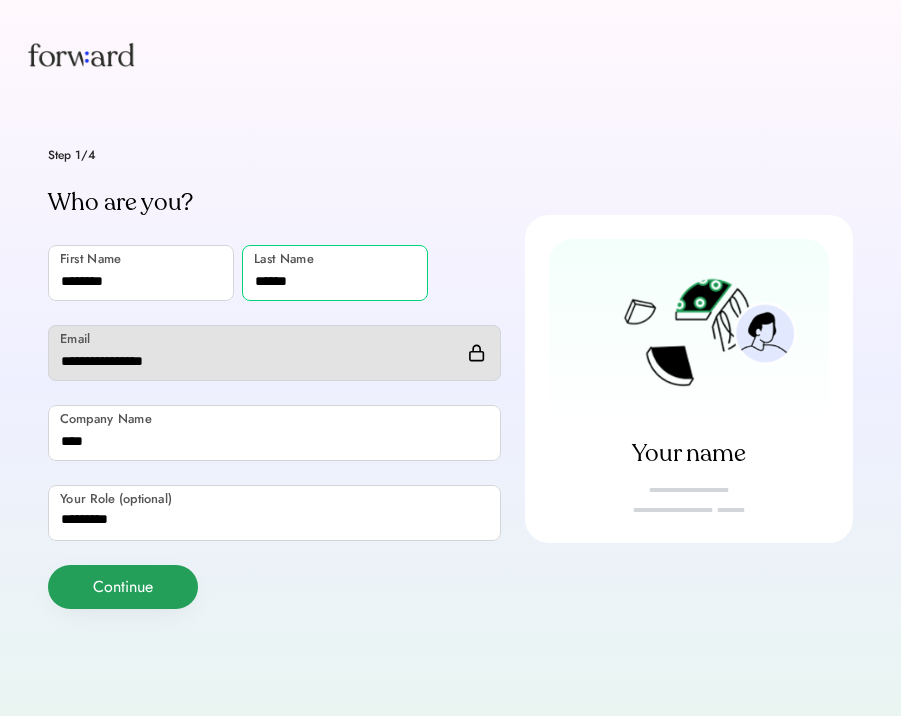 type on "******" 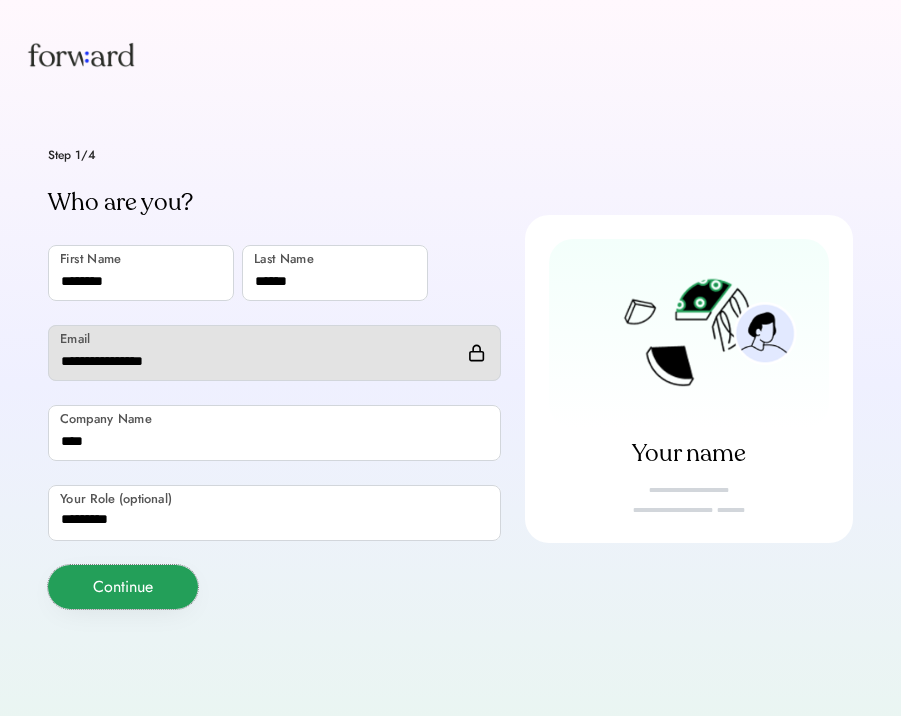 click on "Continue" at bounding box center (123, 587) 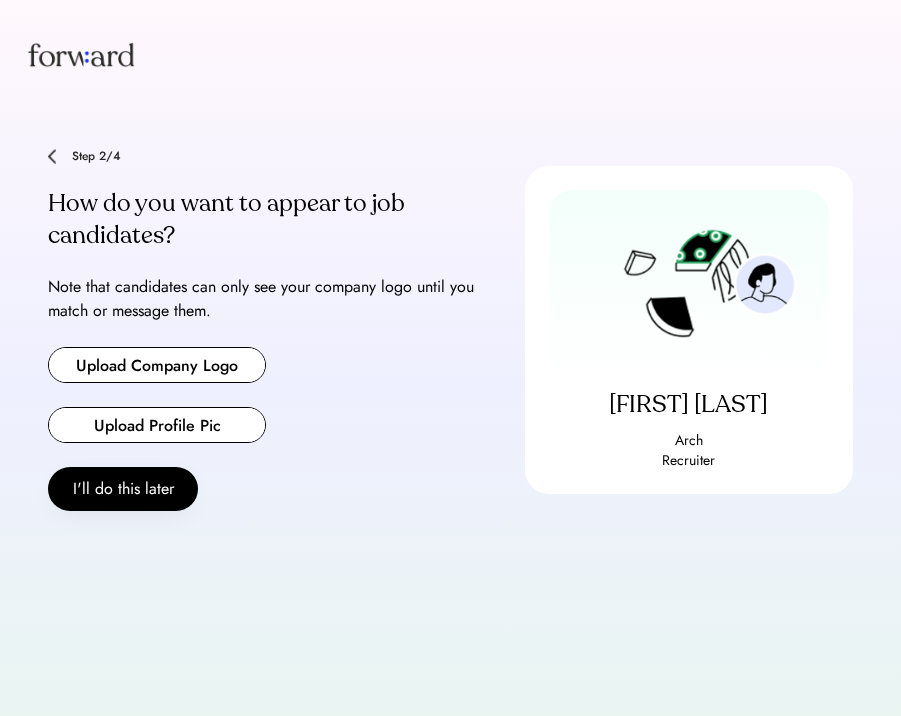click at bounding box center (157, 365) 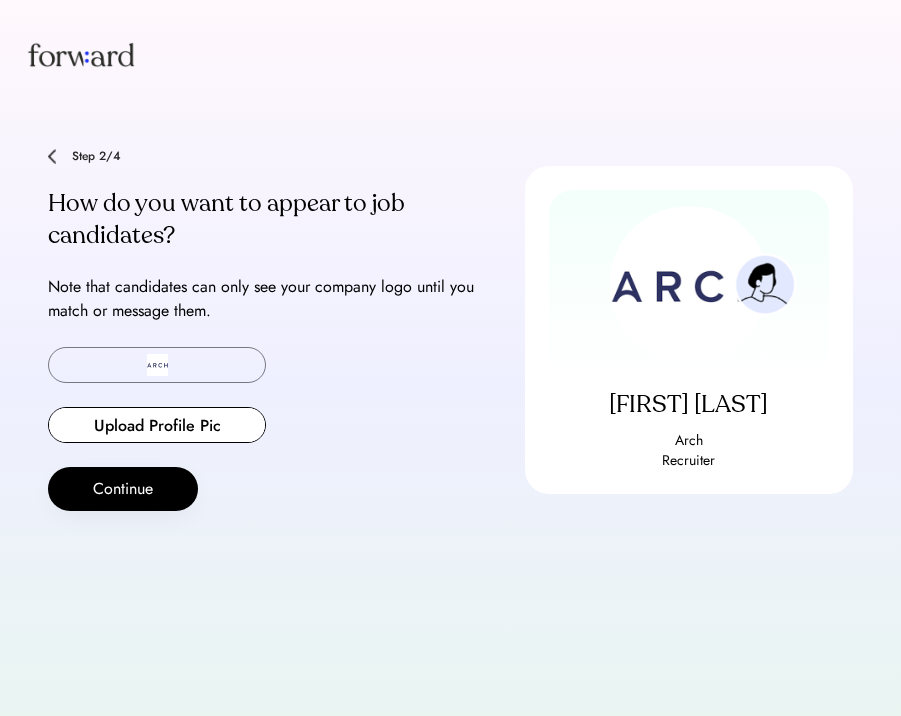 click at bounding box center (157, 365) 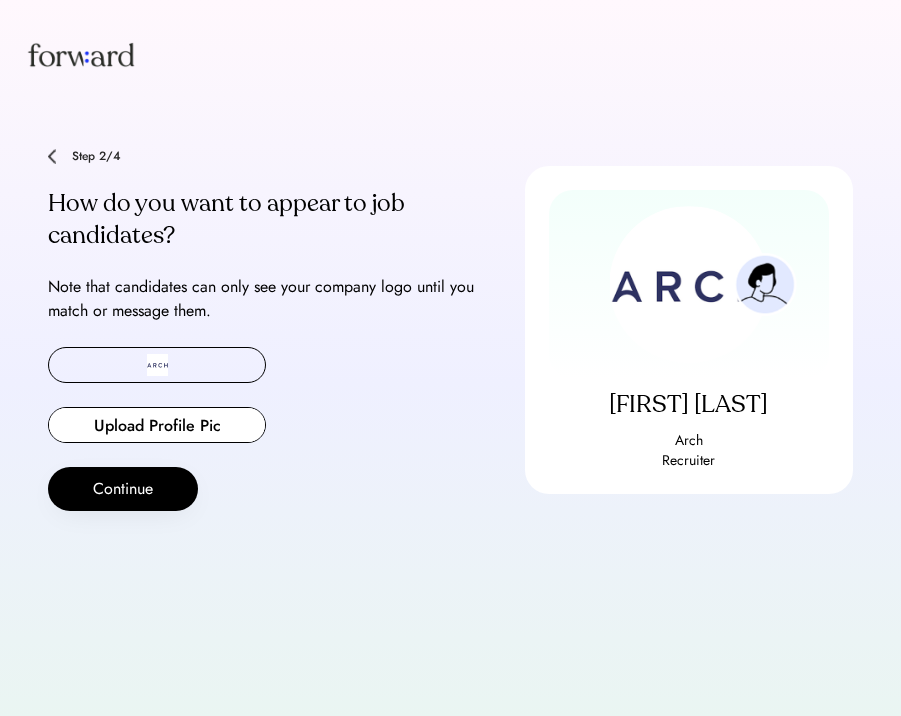 type on "**********" 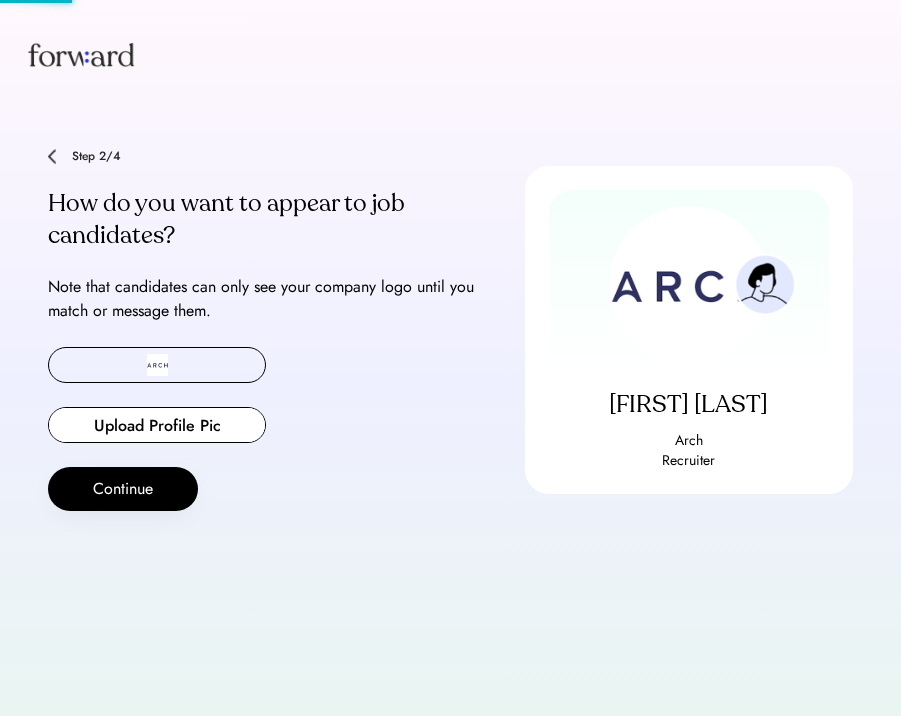 type 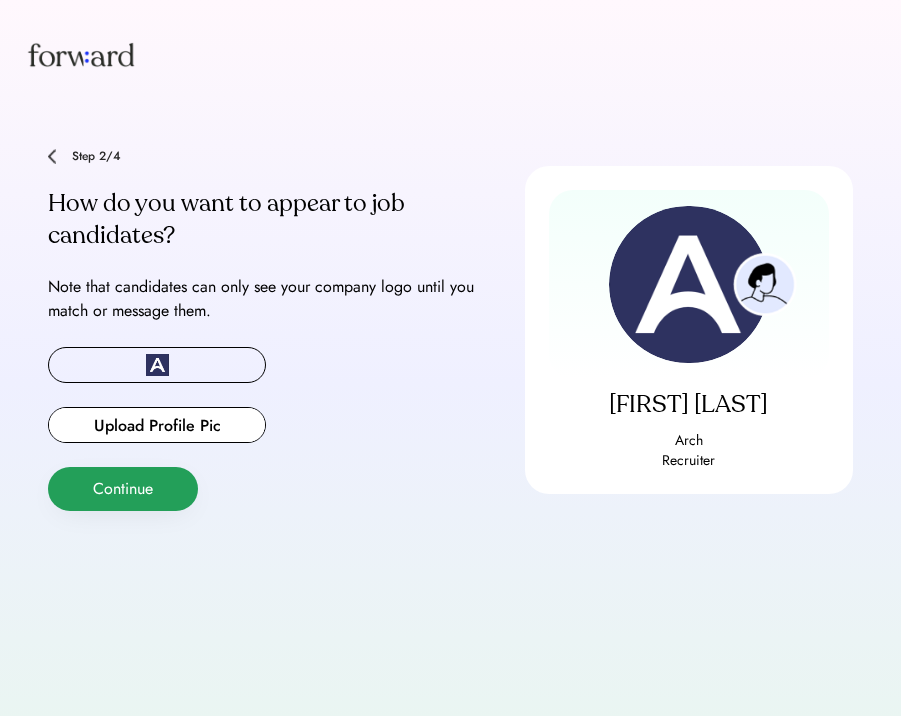 click on "Continue" at bounding box center (123, 489) 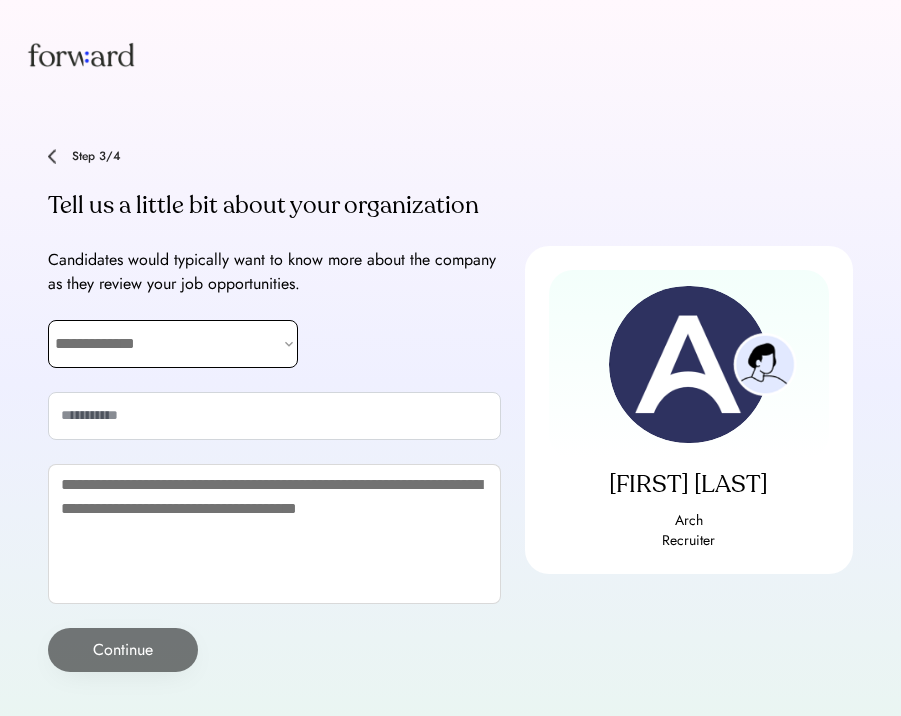 click on "**********" at bounding box center (173, 344) 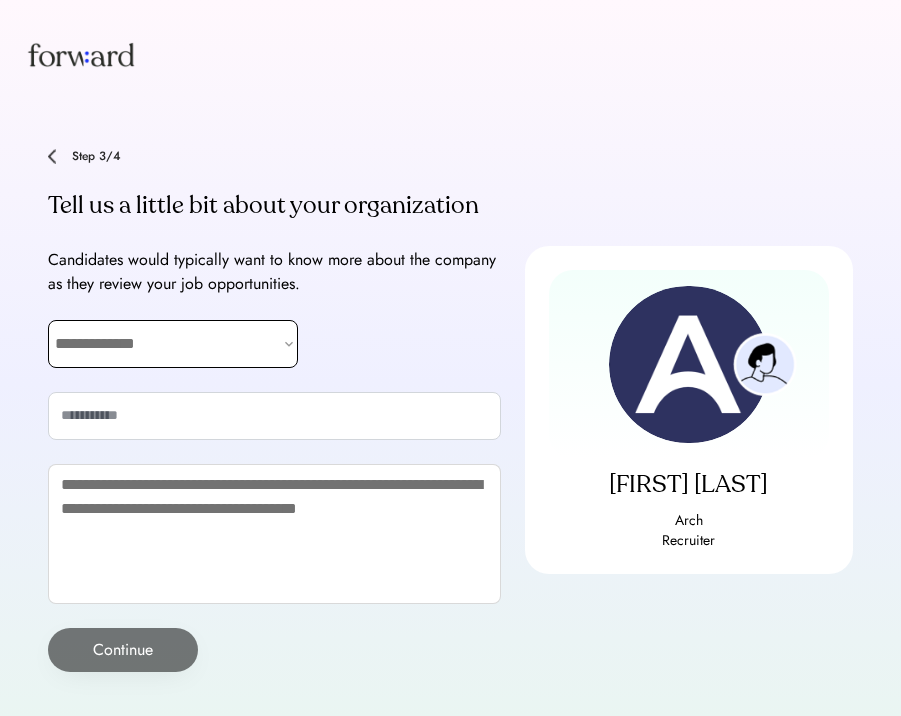 select on "**********" 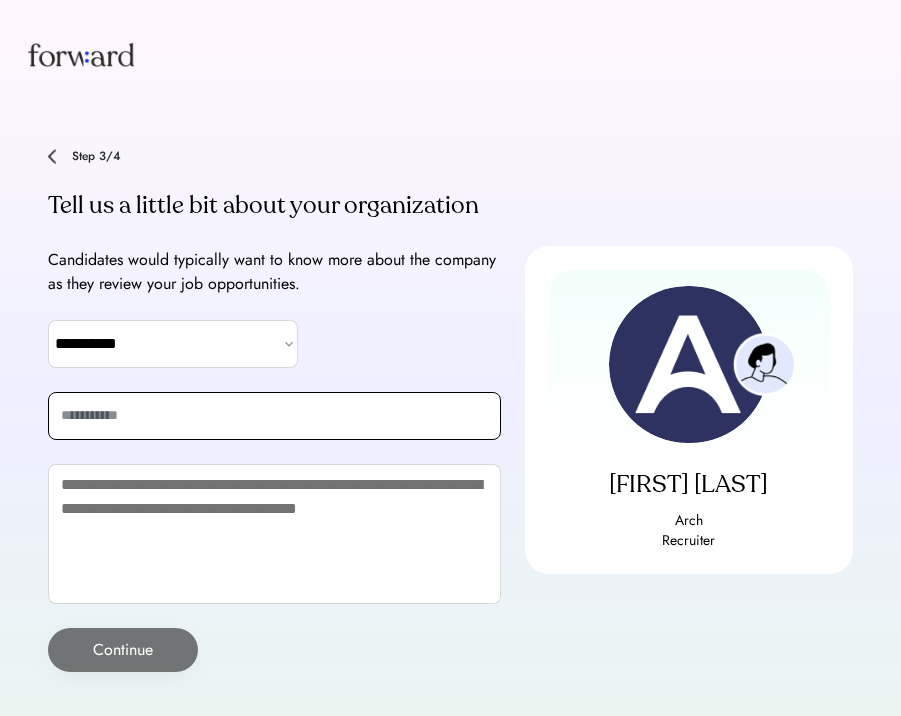 click at bounding box center [274, 416] 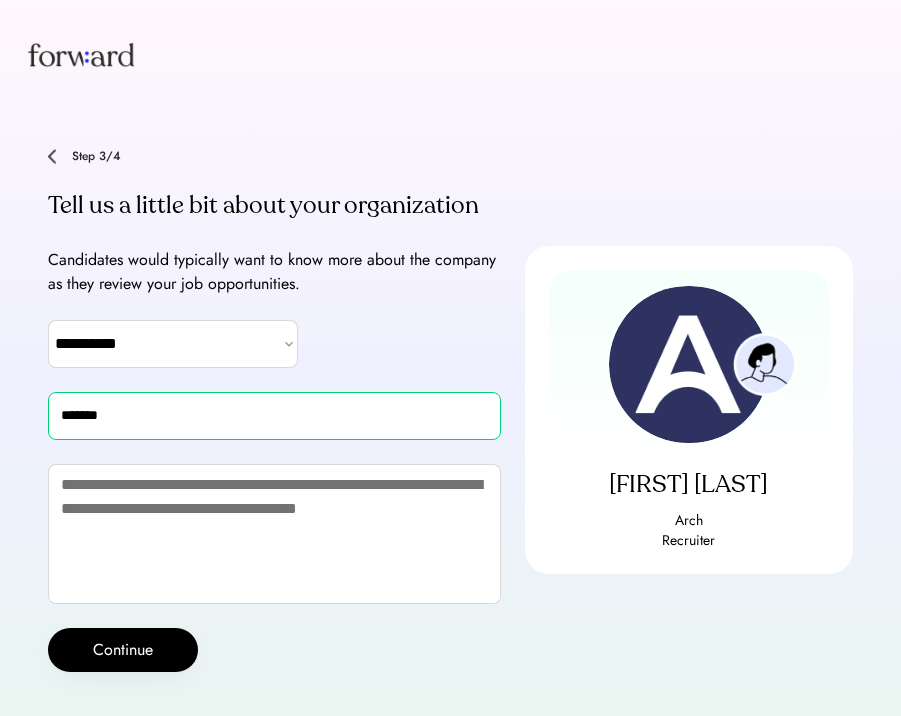 type on "*******" 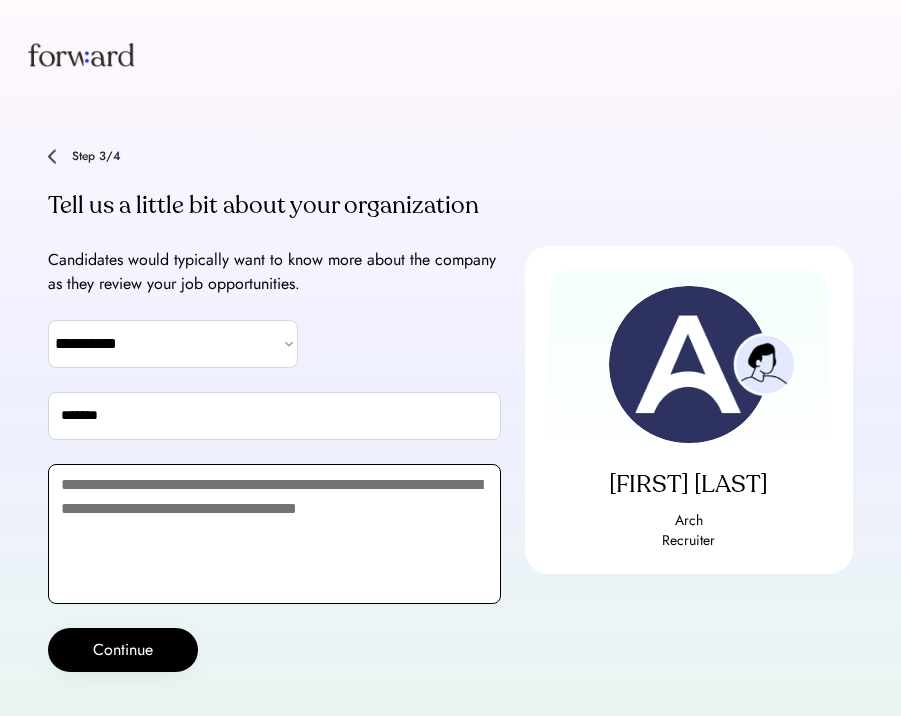 click at bounding box center [274, 534] 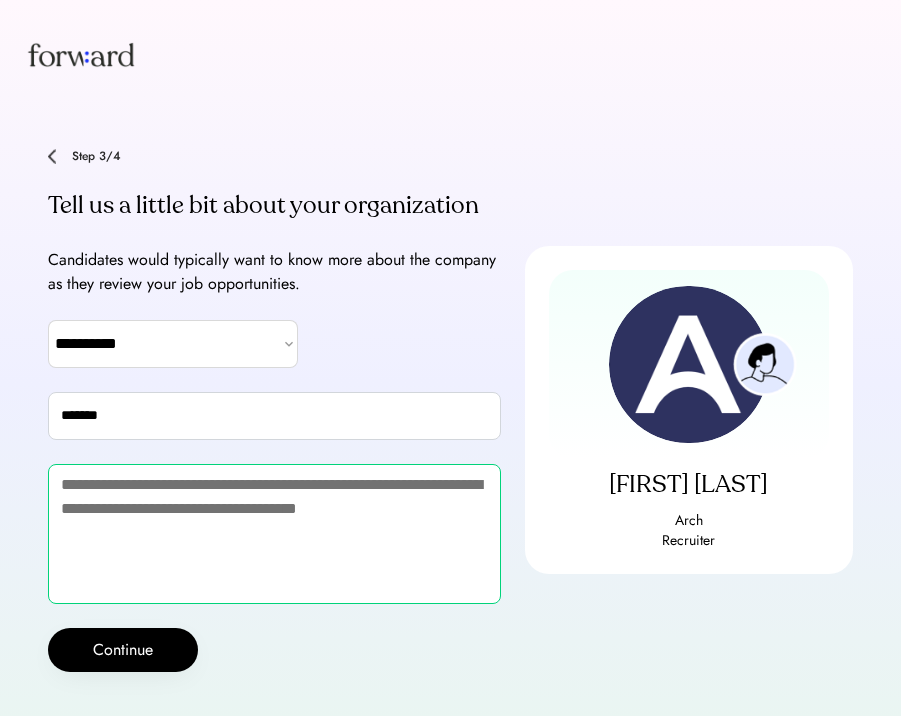 paste on "**********" 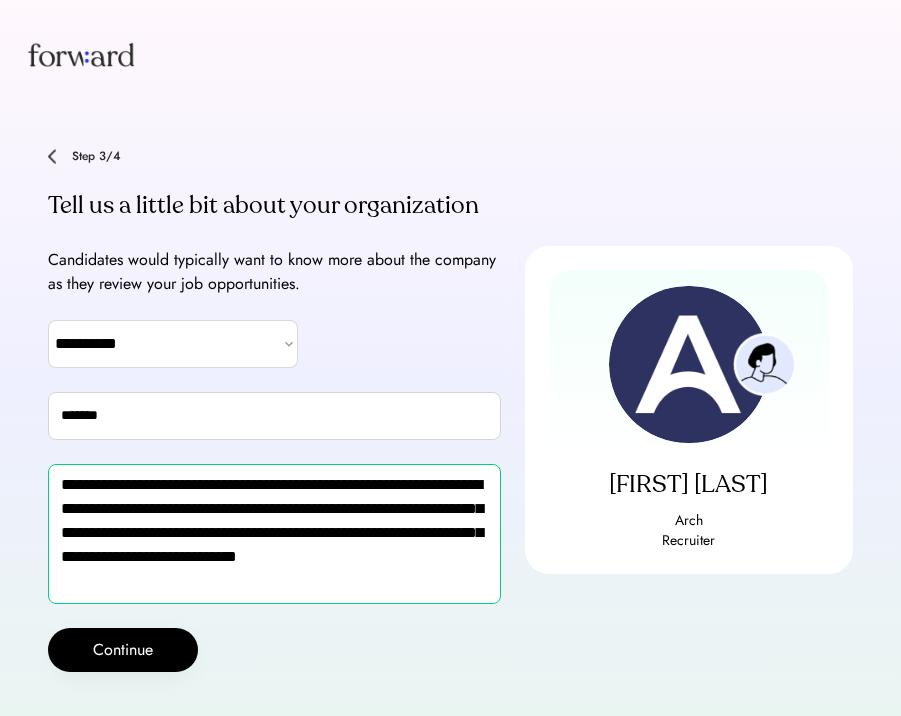 type on "**********" 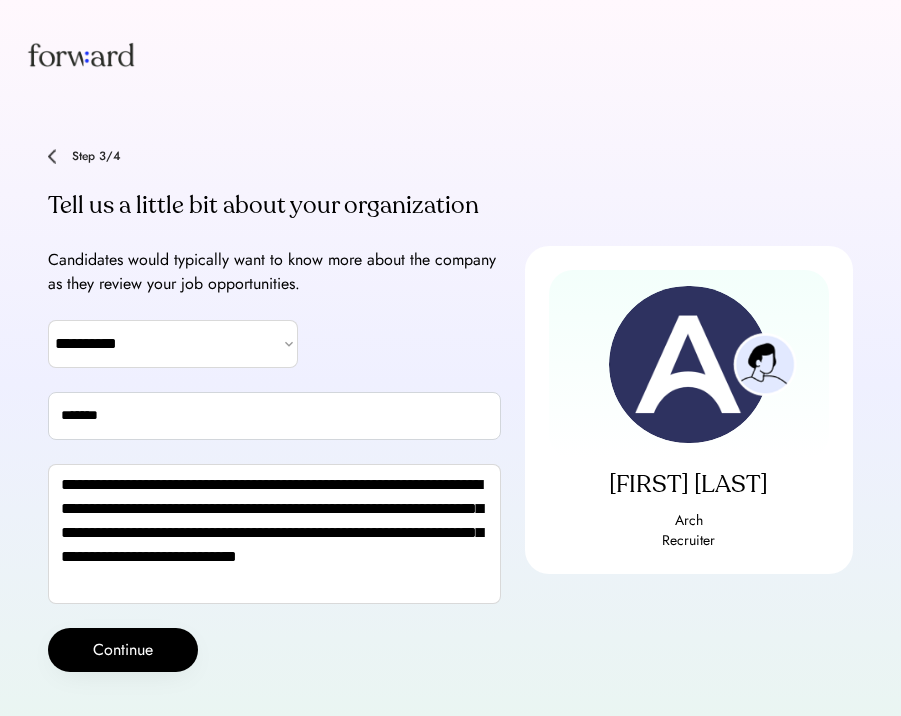 click on "**********" at bounding box center (274, 410) 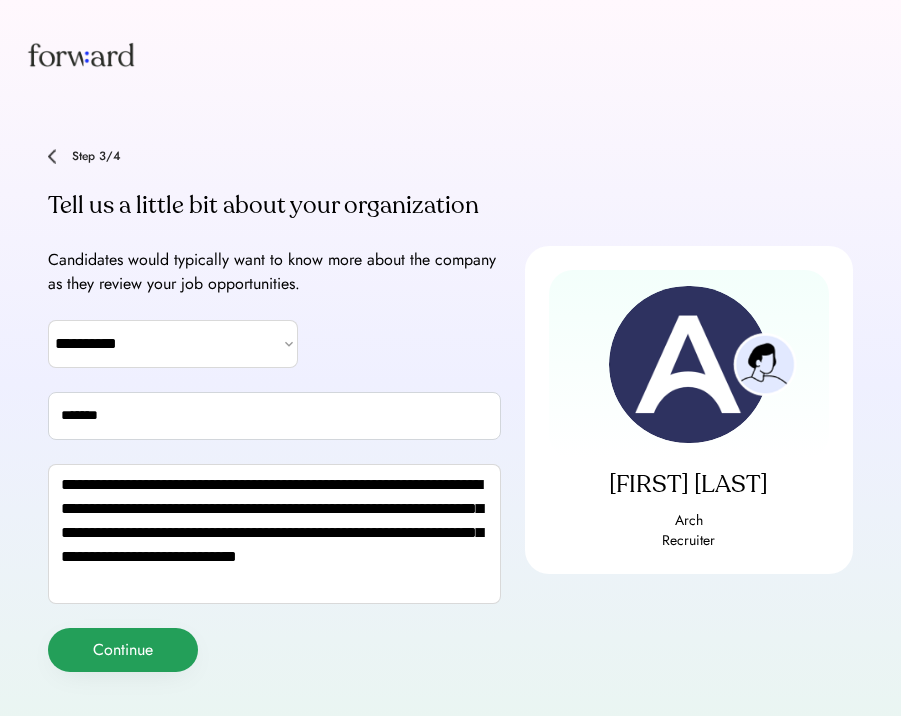 click on "Continue" at bounding box center (123, 650) 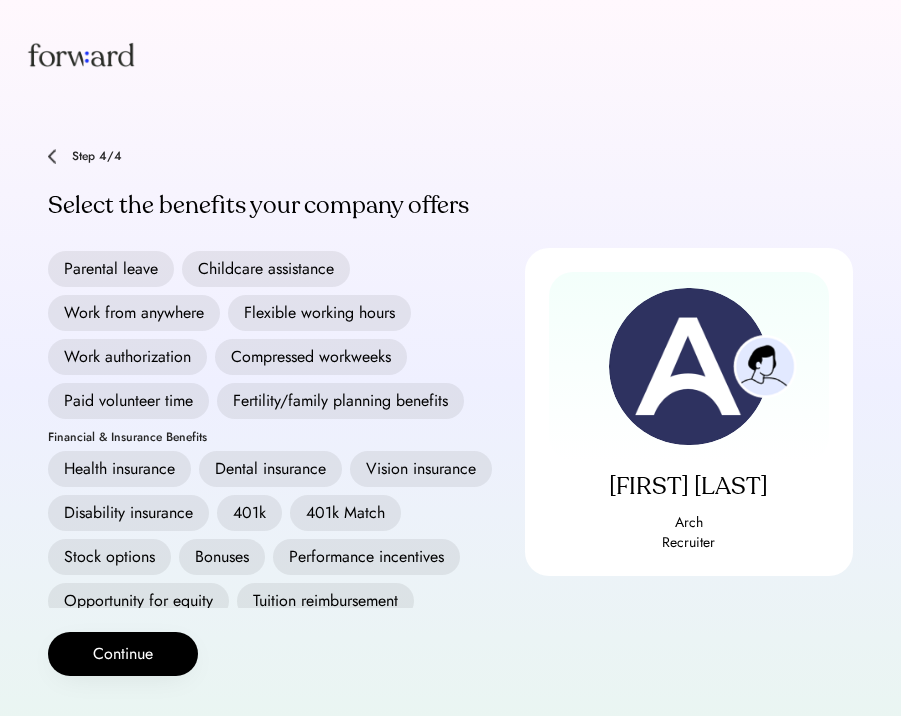 scroll, scrollTop: 0, scrollLeft: 0, axis: both 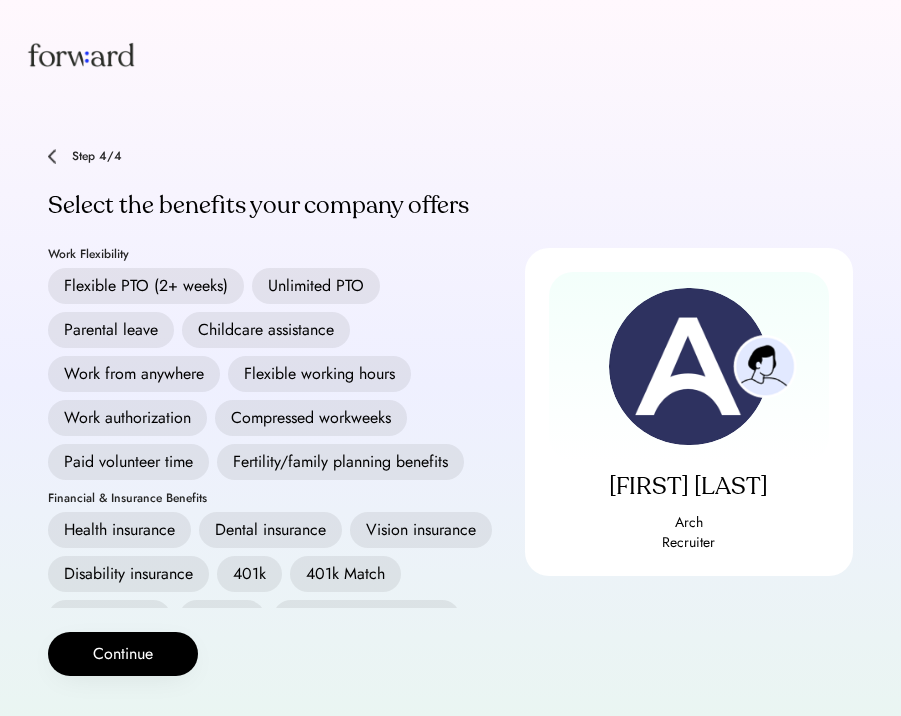 click on "Unlimited PTO" at bounding box center [316, 286] 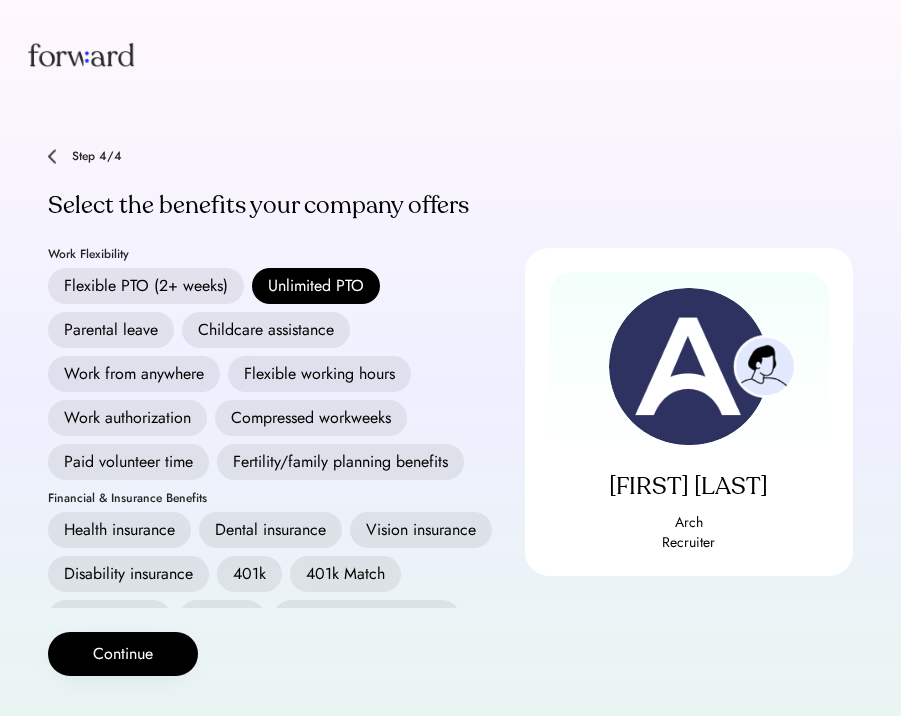 click on "Parental leave" at bounding box center [111, 330] 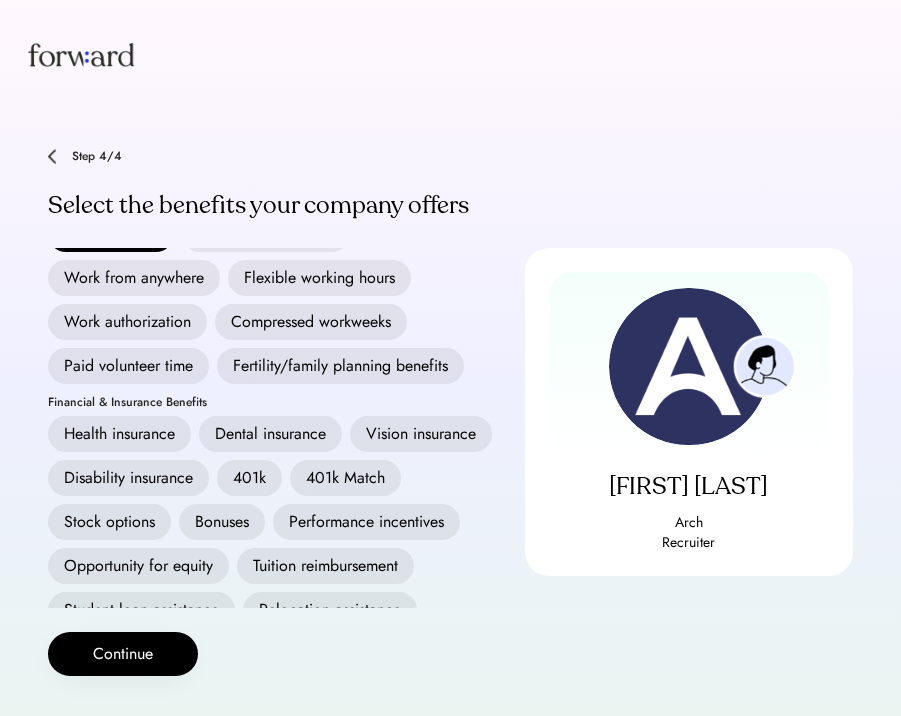 scroll, scrollTop: 113, scrollLeft: 0, axis: vertical 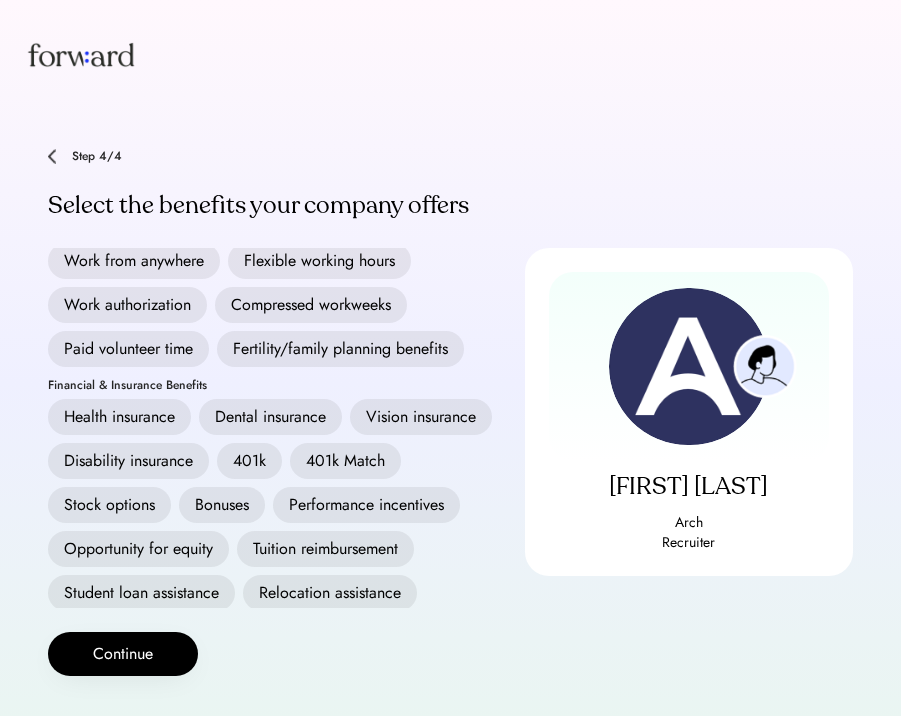click on "Health insurance" at bounding box center [119, 417] 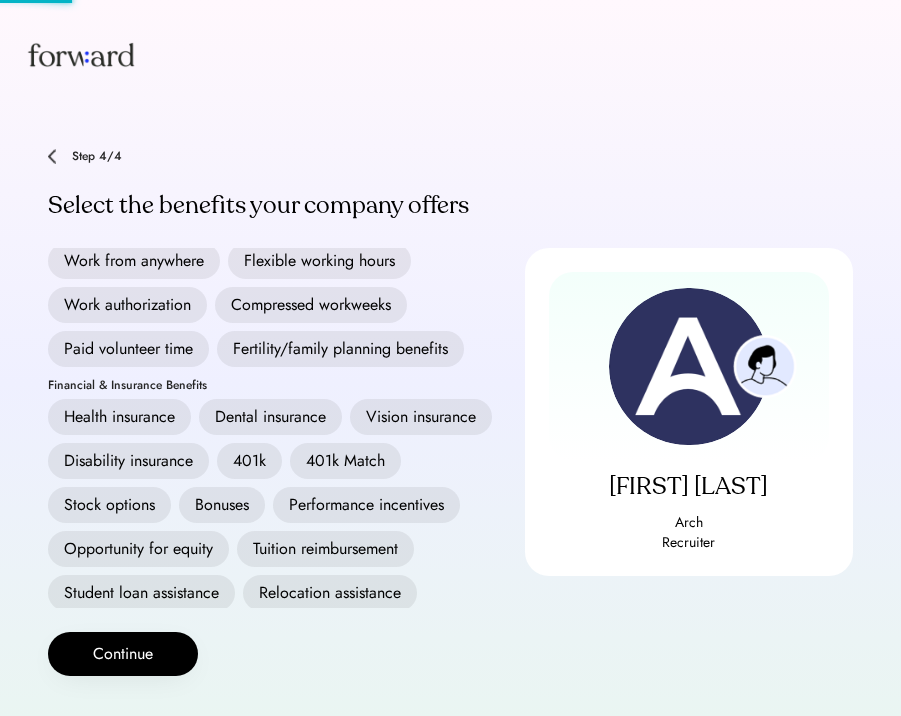 click on "Dental insurance" at bounding box center (270, 417) 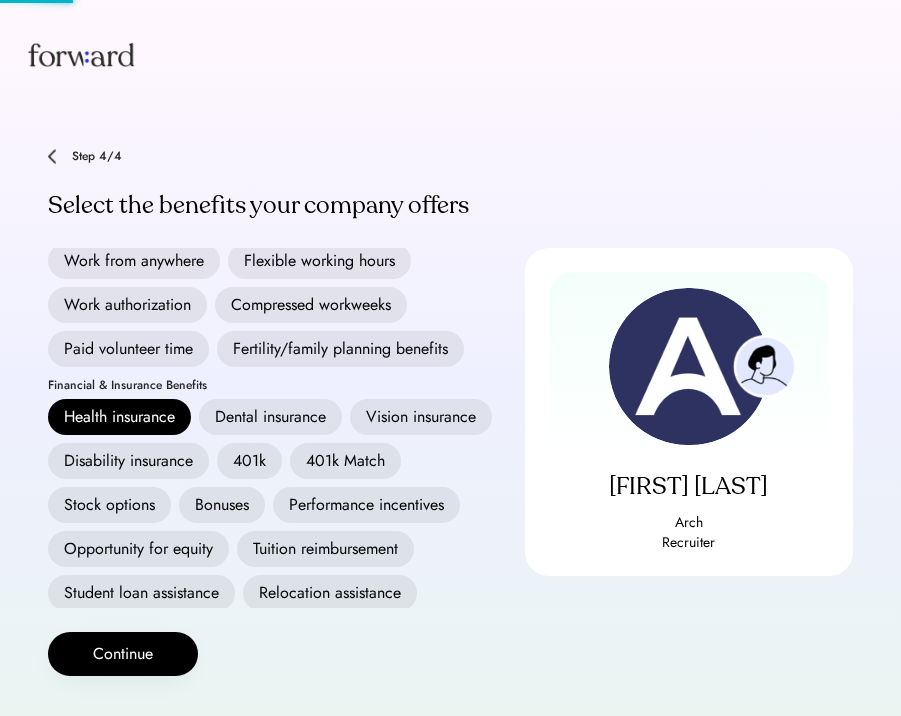 click on "Vision insurance" at bounding box center (421, 417) 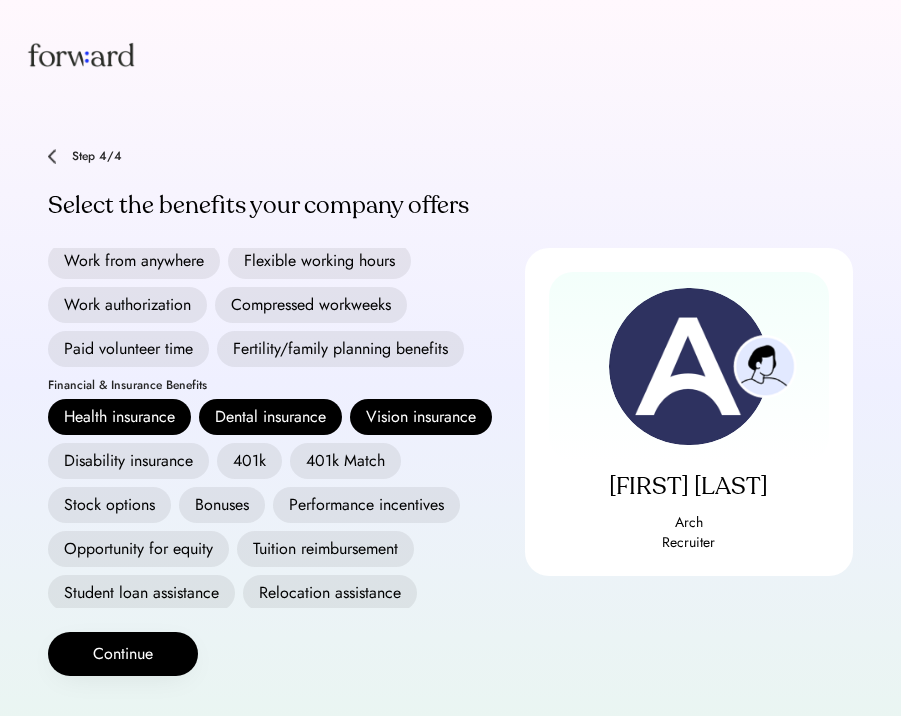 click on "401k" at bounding box center (249, 461) 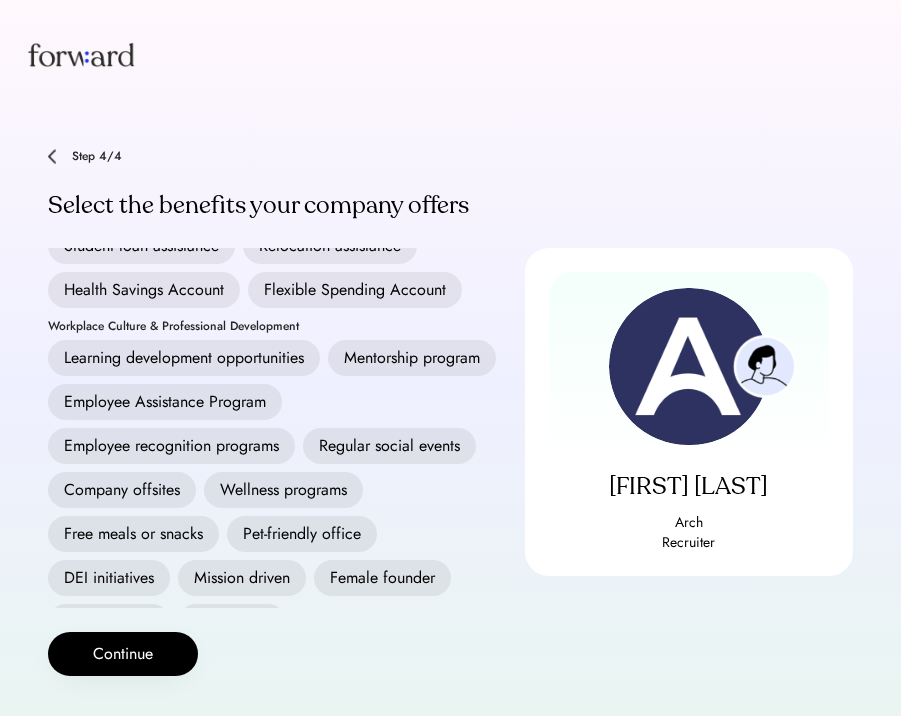 scroll, scrollTop: 492, scrollLeft: 0, axis: vertical 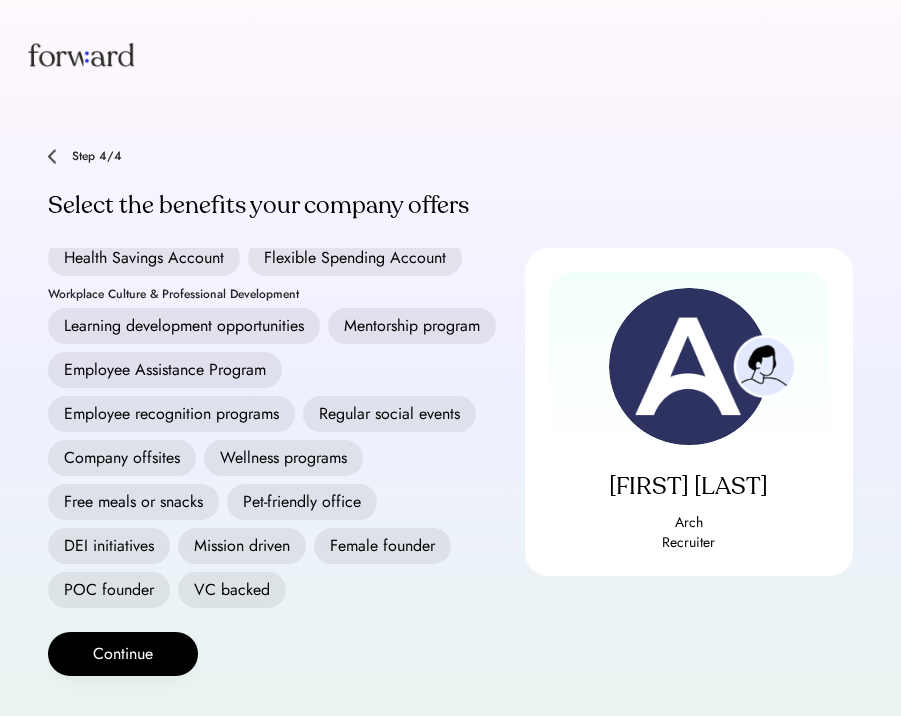 click on "Free meals or snacks" at bounding box center (133, 502) 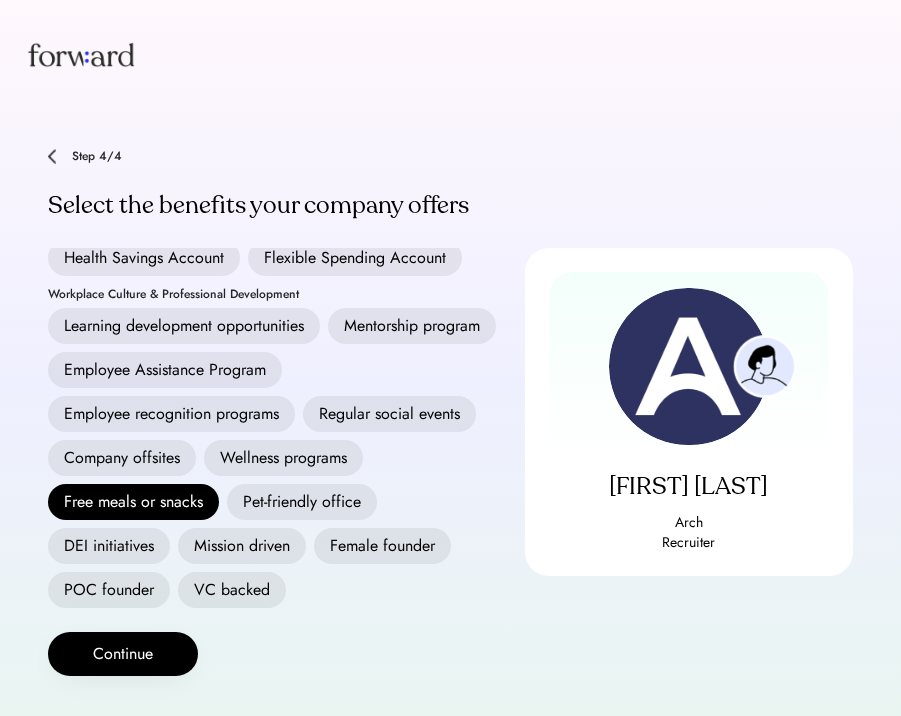 click on "VC backed" at bounding box center (232, 590) 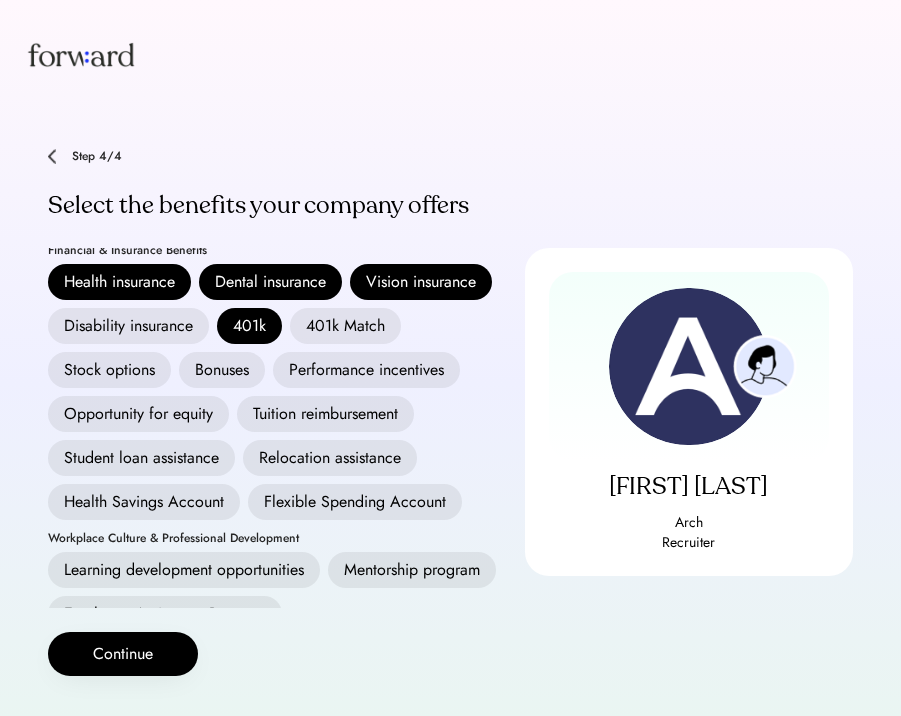 scroll, scrollTop: 246, scrollLeft: 0, axis: vertical 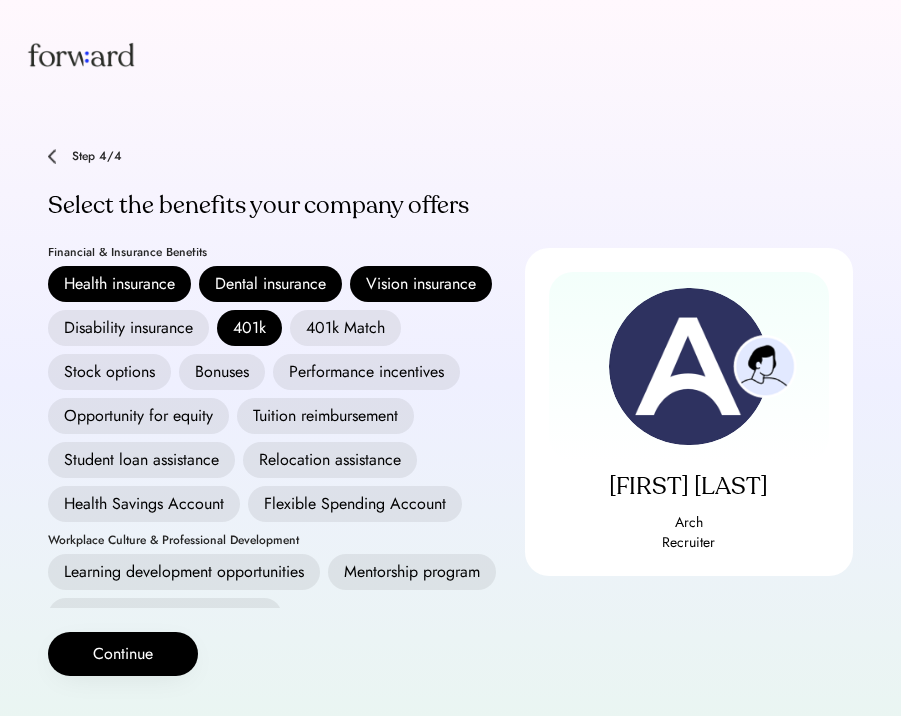 click on "Health Savings Account" at bounding box center (144, 504) 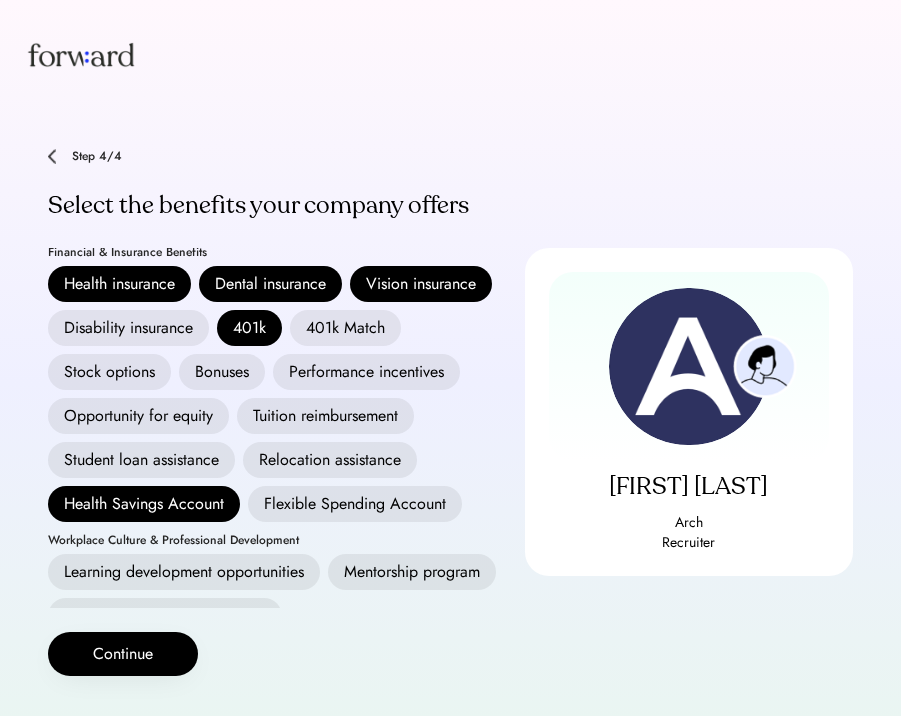 click on "Stock options" at bounding box center [109, 372] 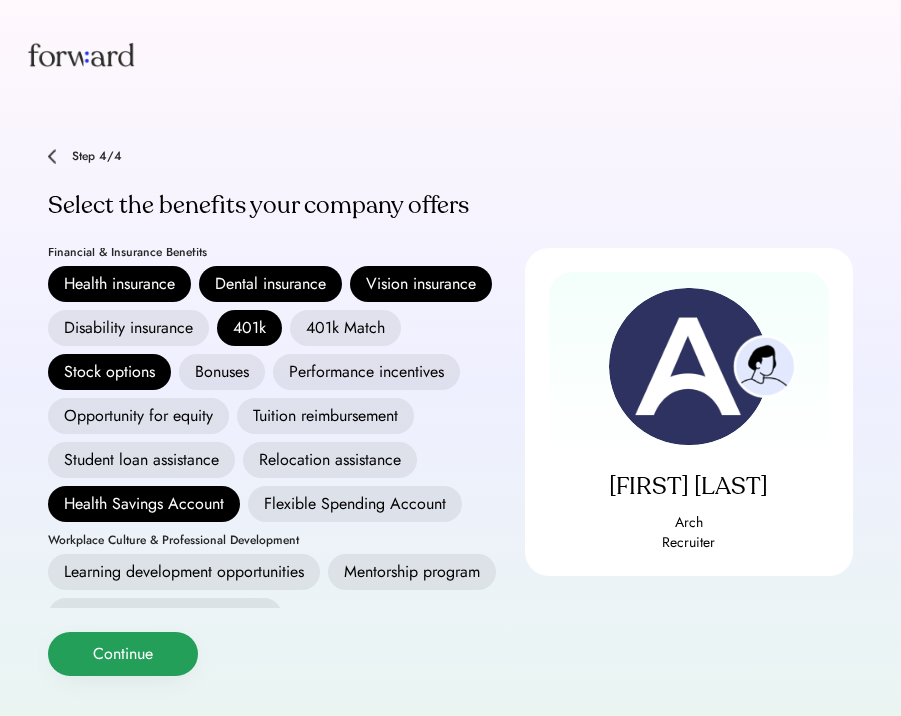 click on "Continue" at bounding box center (123, 654) 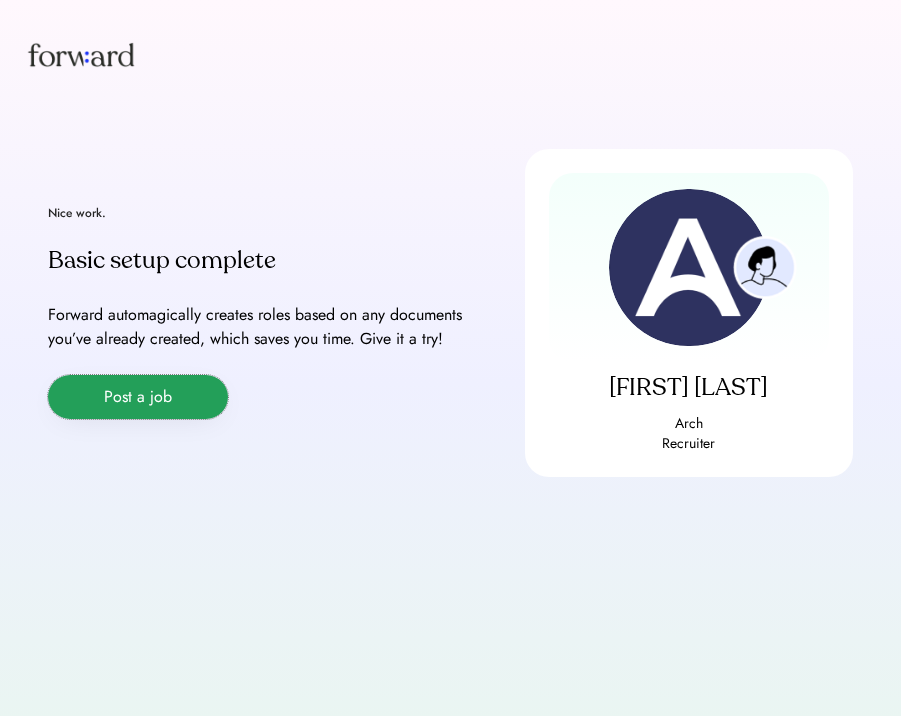 click on "Post a job" at bounding box center (138, 397) 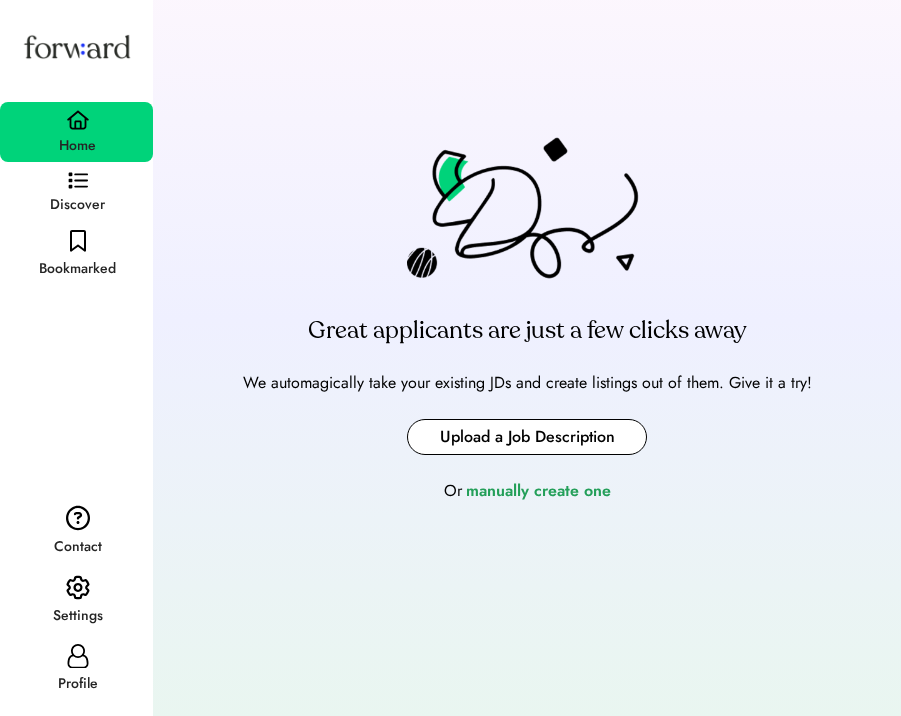 scroll, scrollTop: 84, scrollLeft: 0, axis: vertical 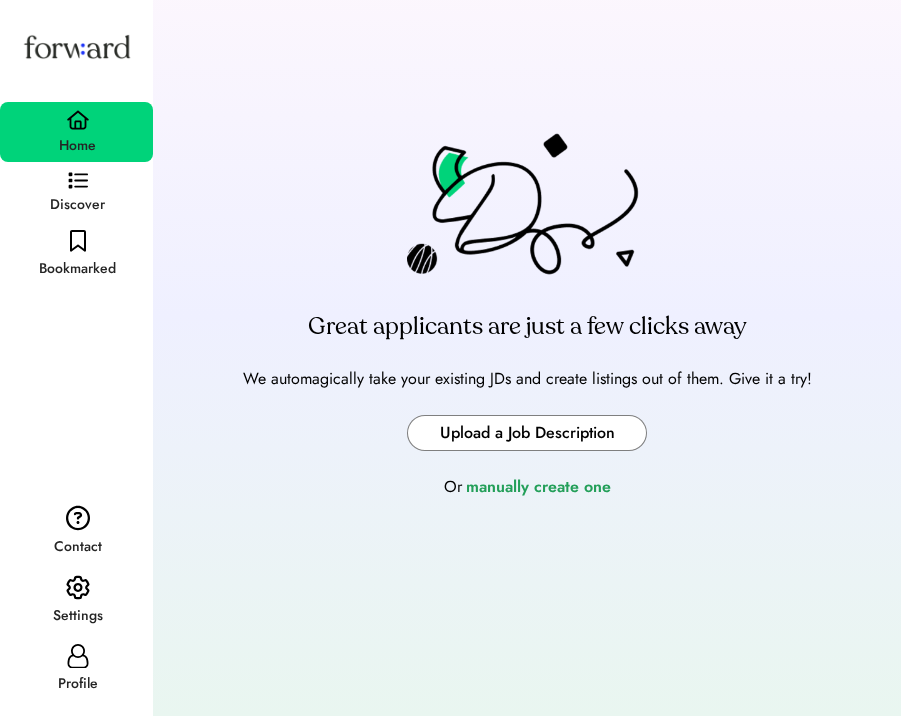 click at bounding box center (527, 433) 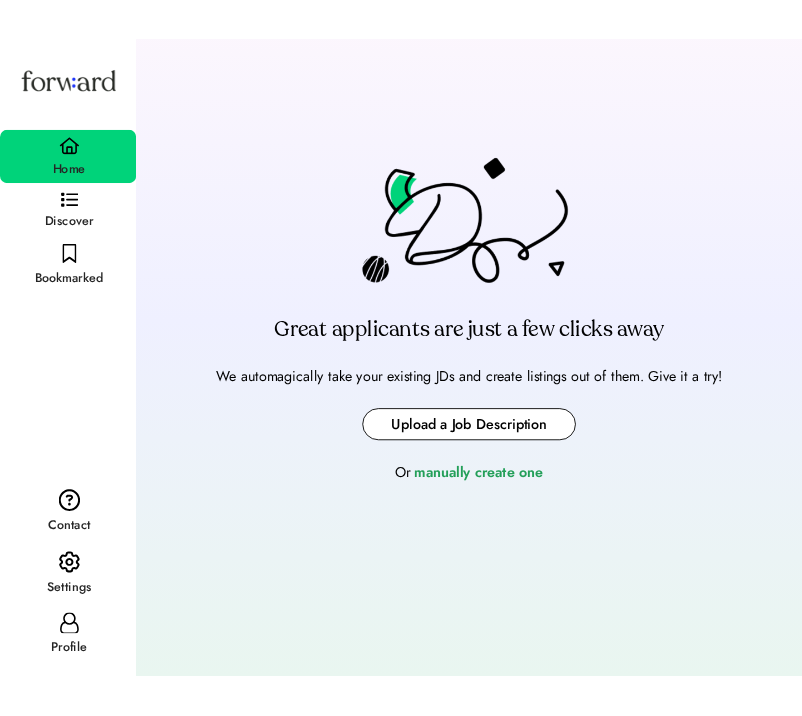 scroll, scrollTop: 72, scrollLeft: 0, axis: vertical 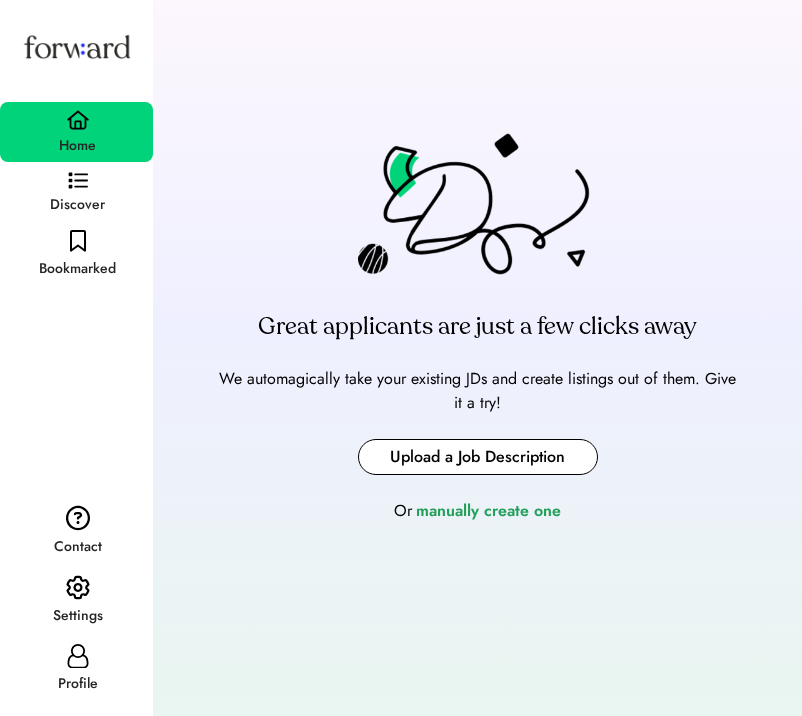 click at bounding box center [478, 457] 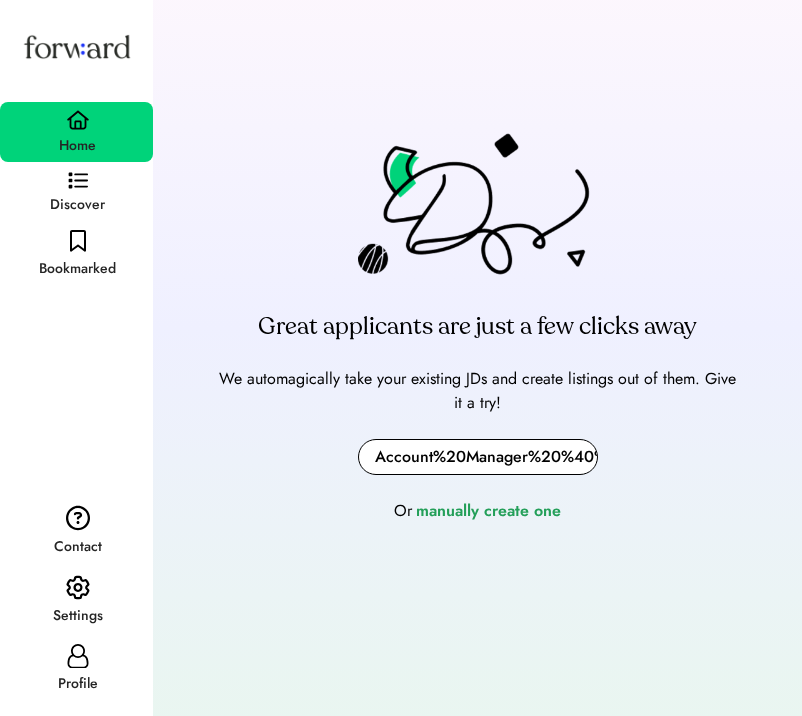 scroll, scrollTop: 0, scrollLeft: 0, axis: both 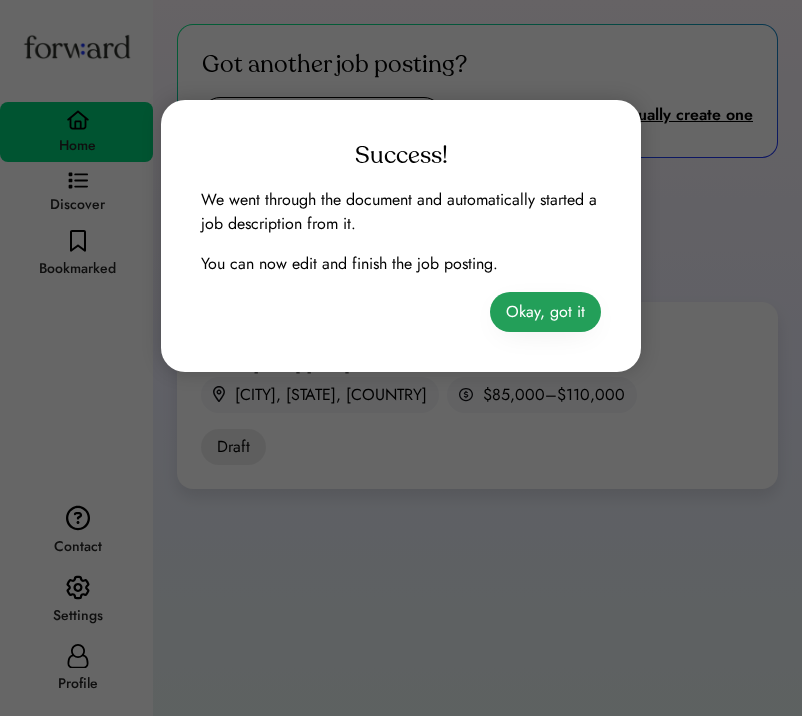 click on "Okay, got it" at bounding box center (545, 312) 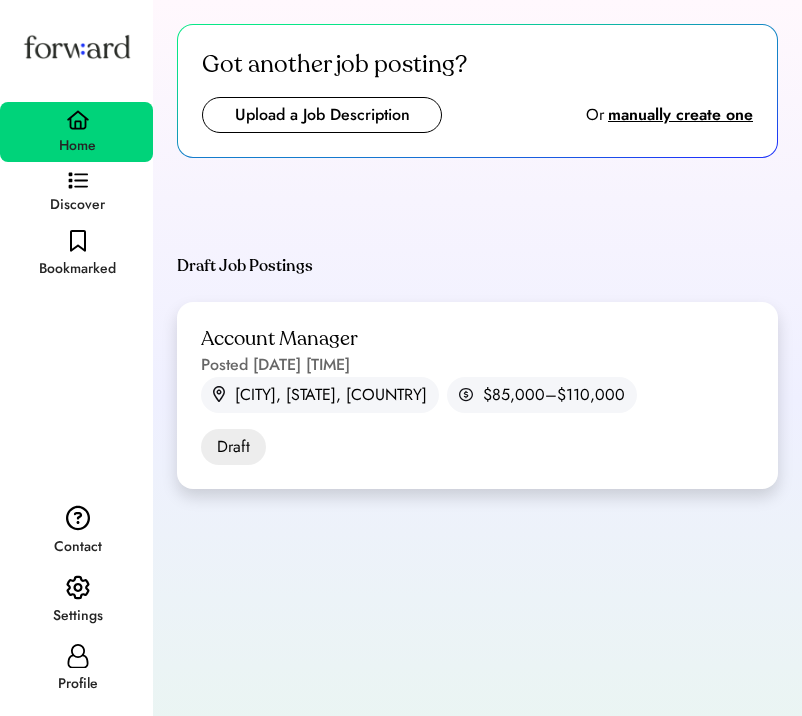 click on "Account Manager Posted Aug 6, 2025 3:12 pm New York, NY, USA $85,000–$110,000" at bounding box center (477, 369) 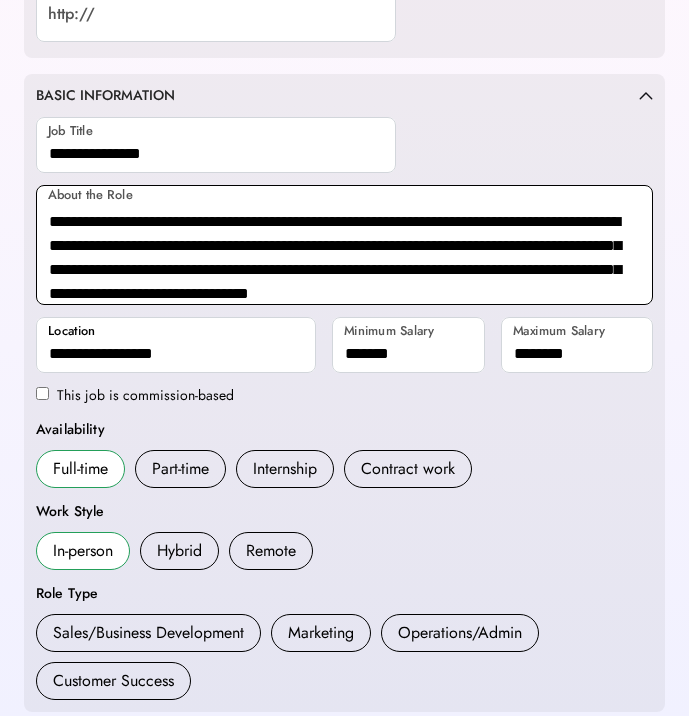scroll, scrollTop: 146, scrollLeft: 0, axis: vertical 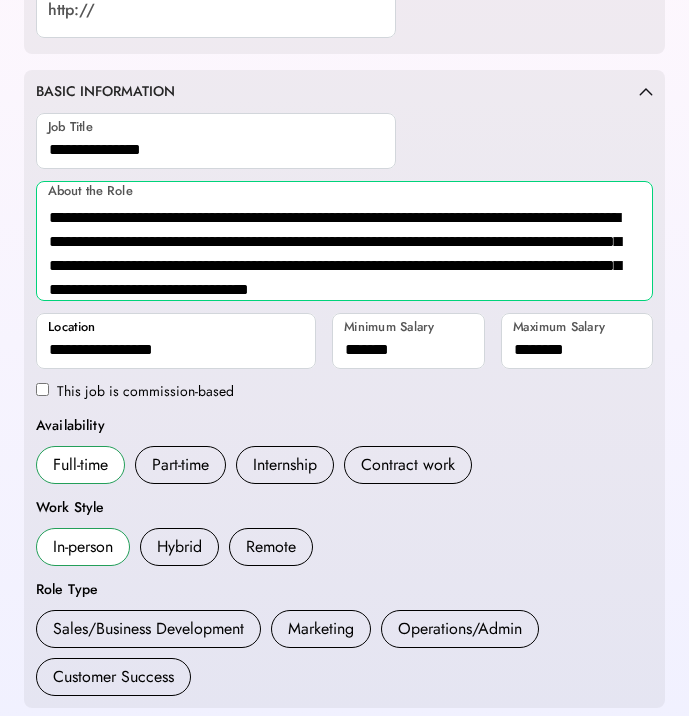 drag, startPoint x: 595, startPoint y: 296, endPoint x: 18, endPoint y: 217, distance: 582.38306 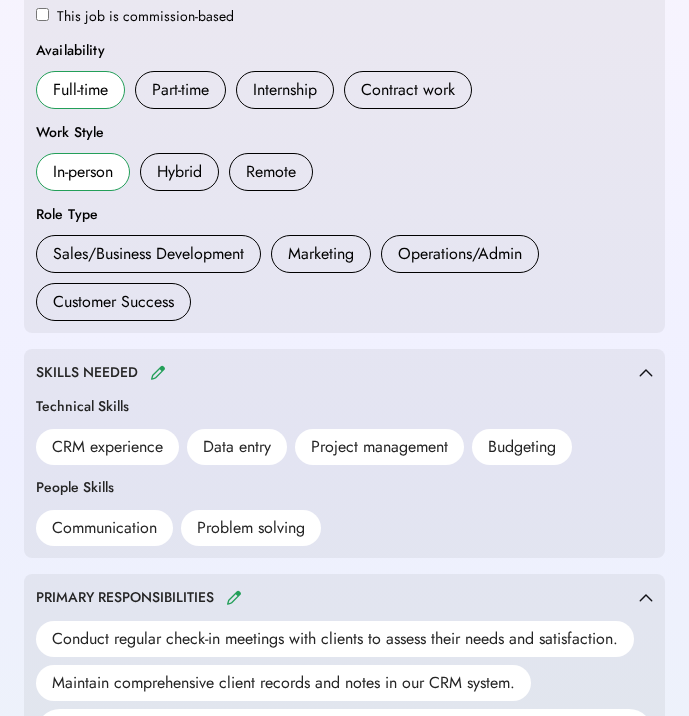 scroll, scrollTop: 524, scrollLeft: 0, axis: vertical 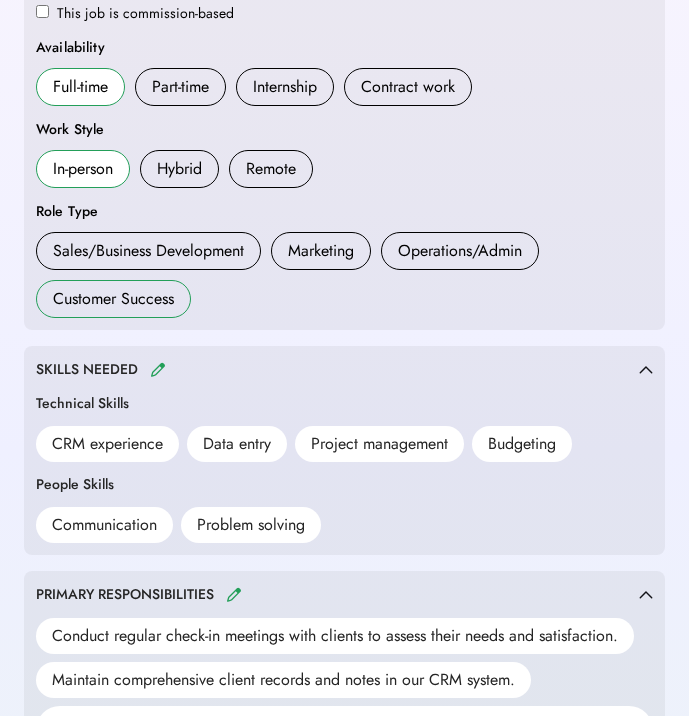 click on "Customer Success" at bounding box center (113, 299) 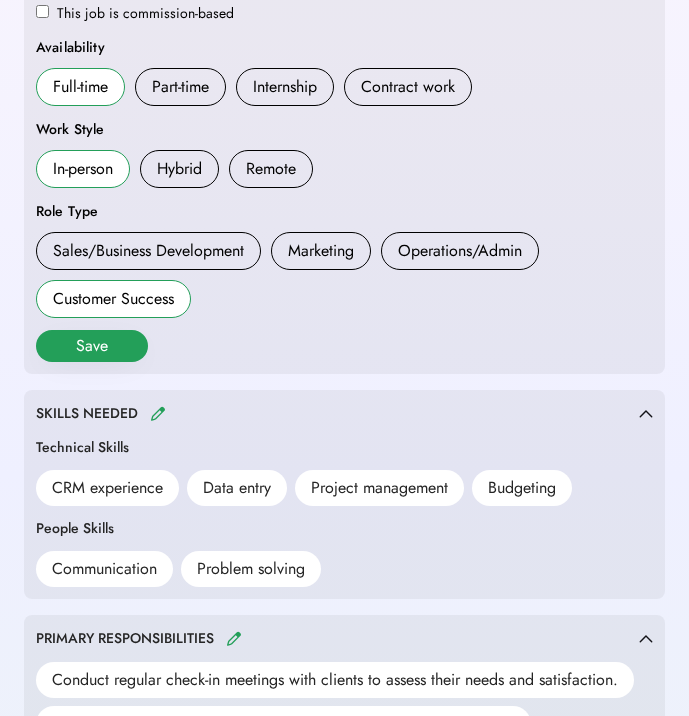 click on "Save" at bounding box center (92, 346) 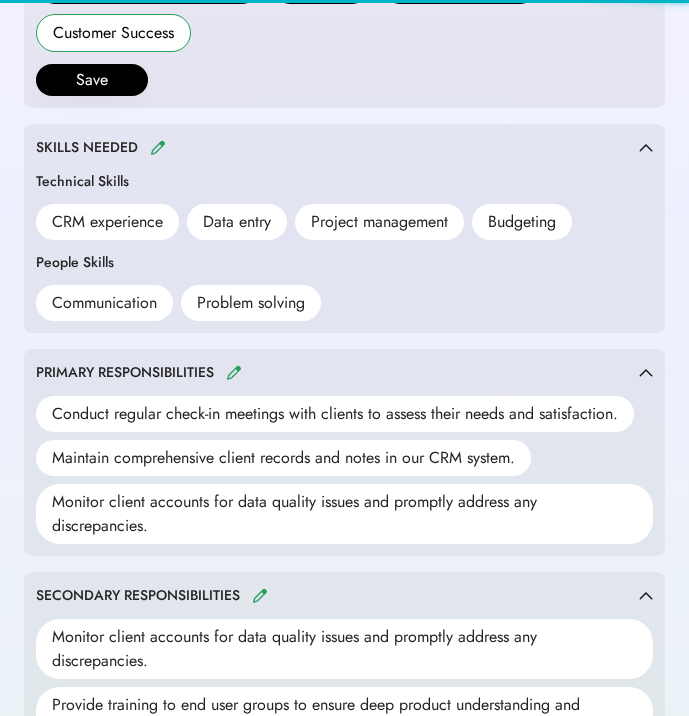 scroll, scrollTop: 797, scrollLeft: 0, axis: vertical 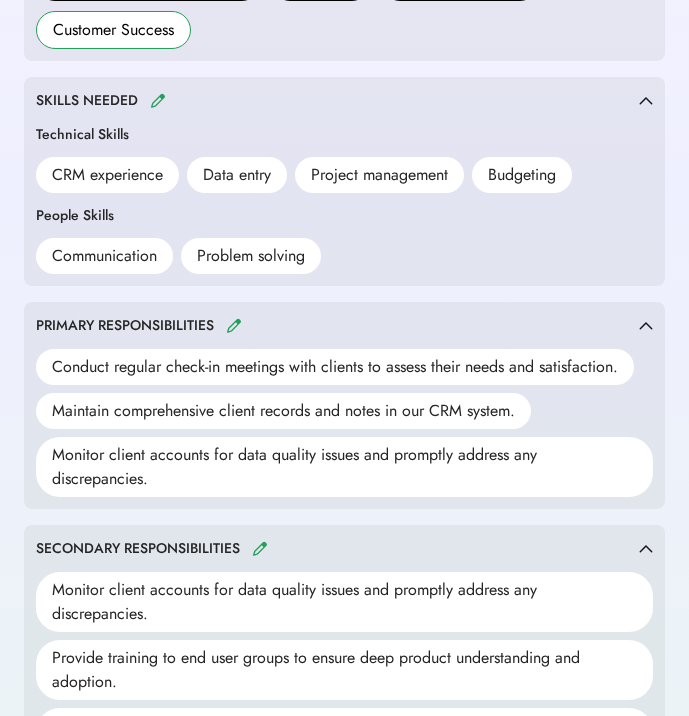 click on "People Skills Communication Problem solving" at bounding box center (344, 239) 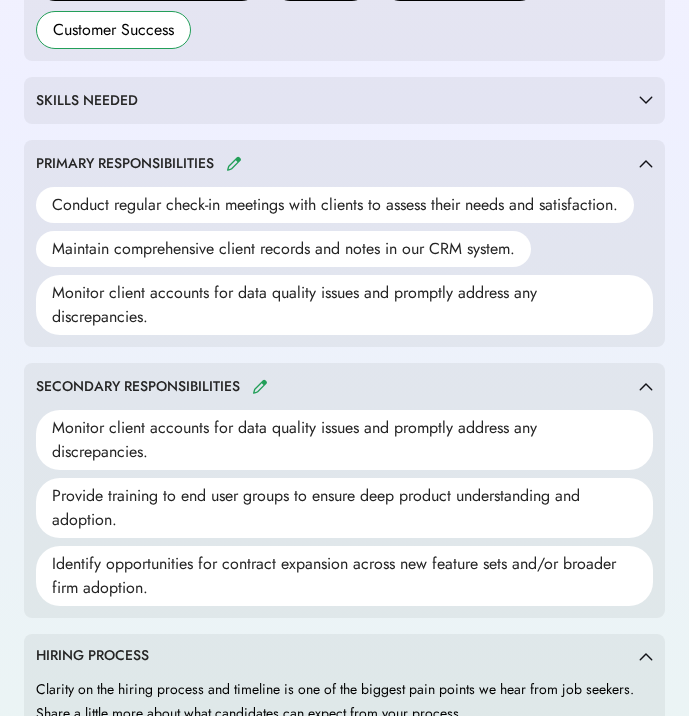 click on "SKILLS NEEDED Technical Skills CRM experience Data entry Project management Budgeting People Skills Communication Problem solving" at bounding box center [344, 100] 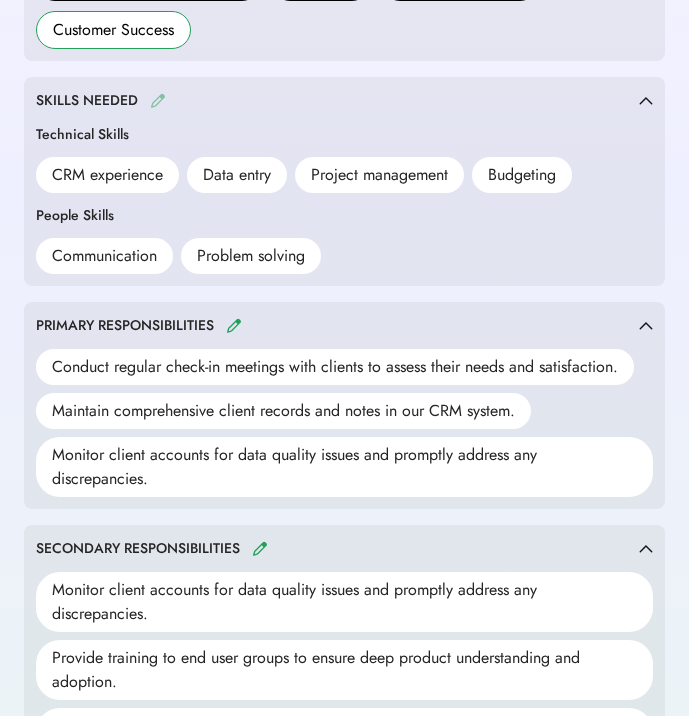 click at bounding box center [158, 100] 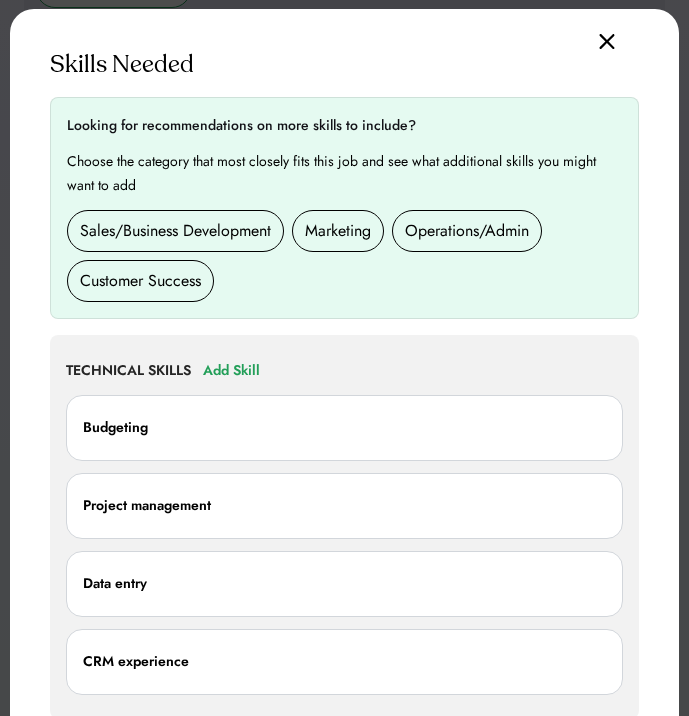 scroll, scrollTop: 829, scrollLeft: 0, axis: vertical 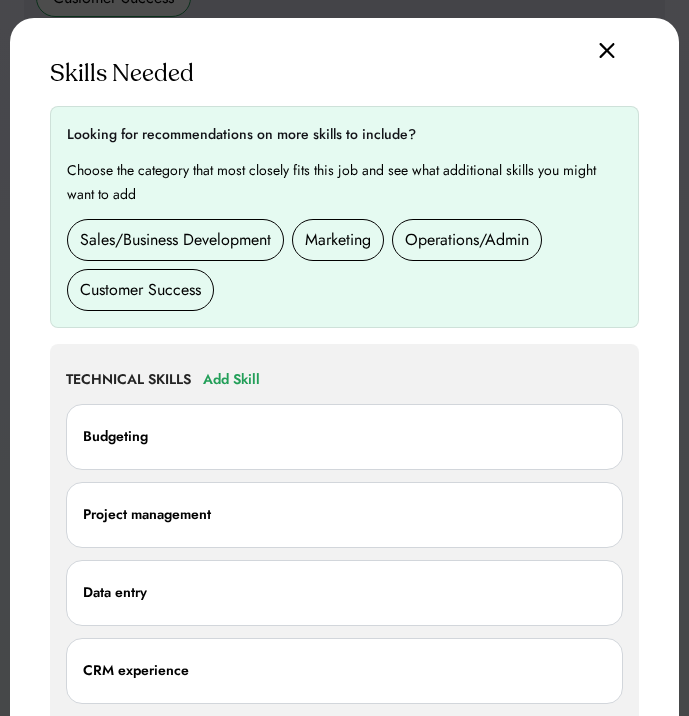 click at bounding box center (607, 50) 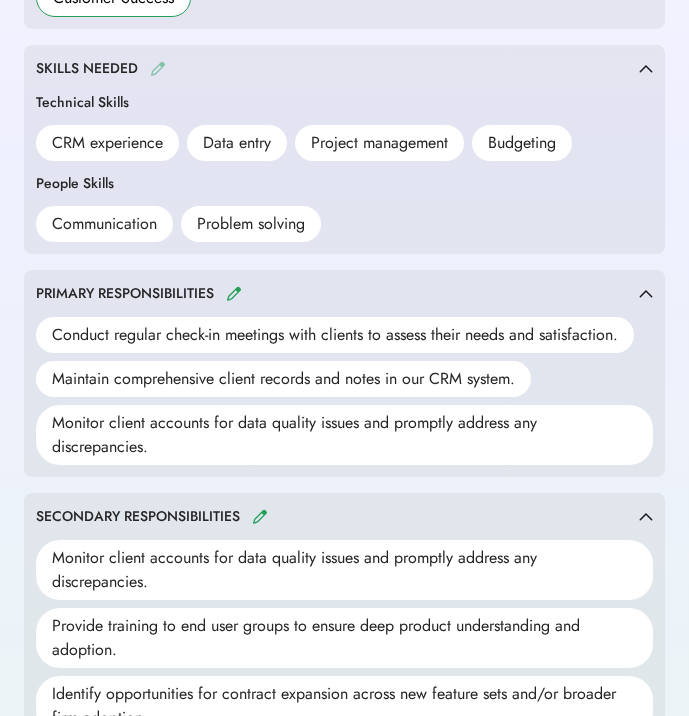 click at bounding box center [158, 68] 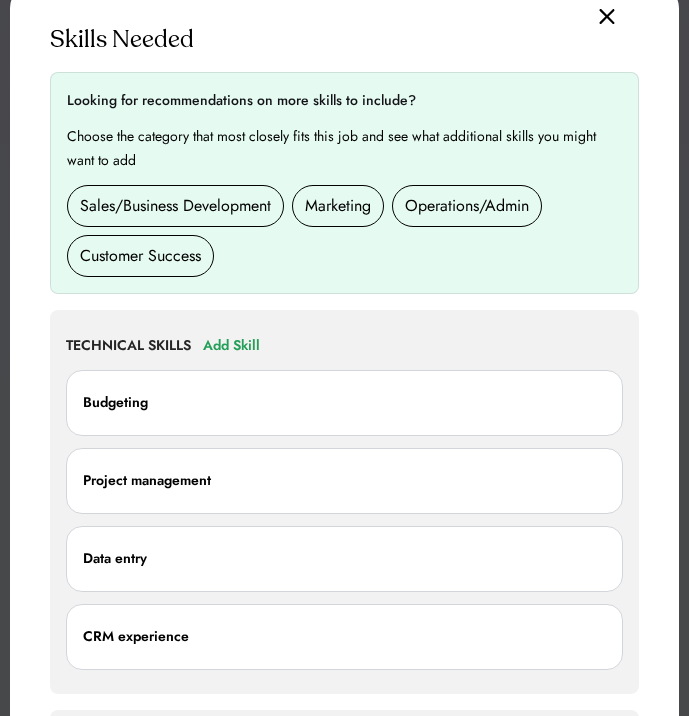 scroll, scrollTop: 1012, scrollLeft: 0, axis: vertical 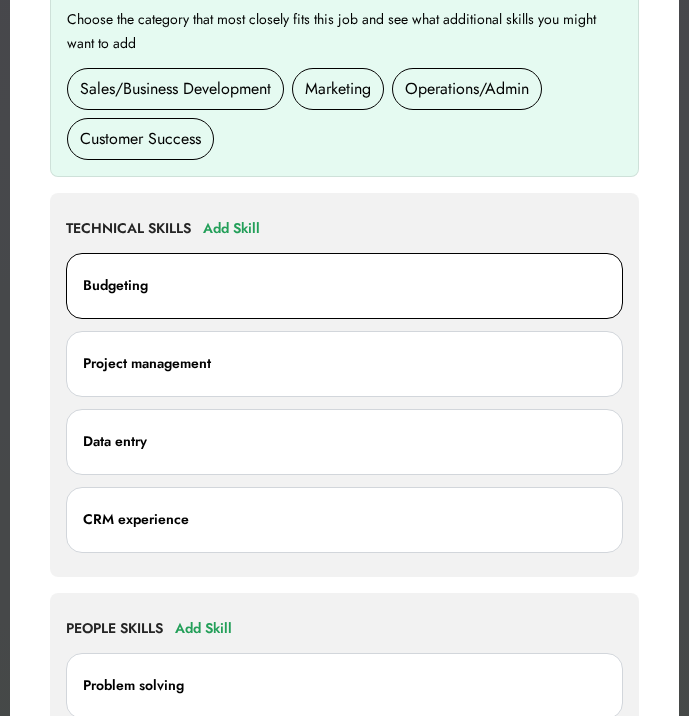 click on "Budgeting" at bounding box center (344, 286) 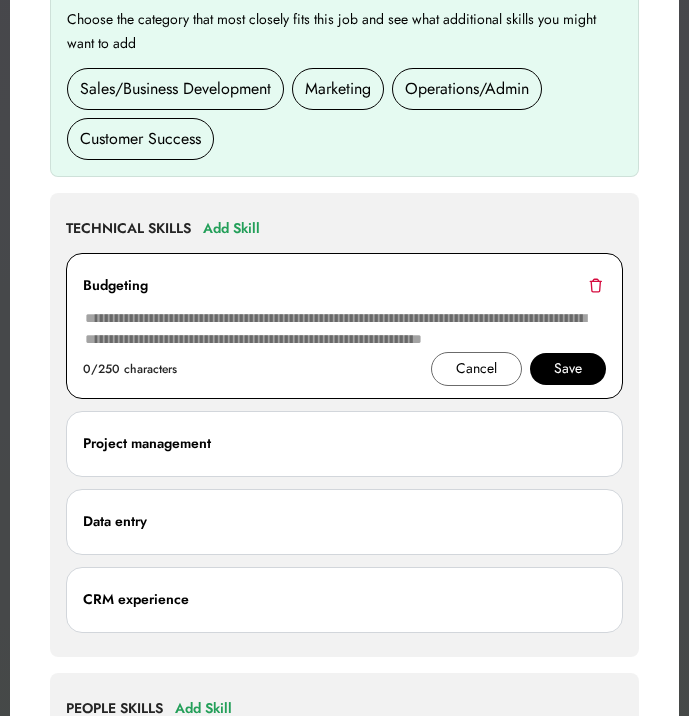 click at bounding box center [595, 285] 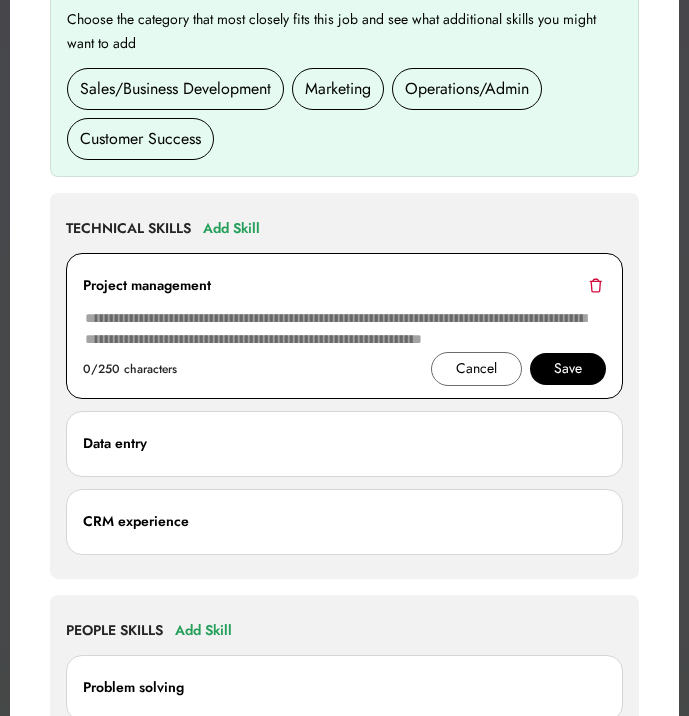 click on "Save" at bounding box center [568, 369] 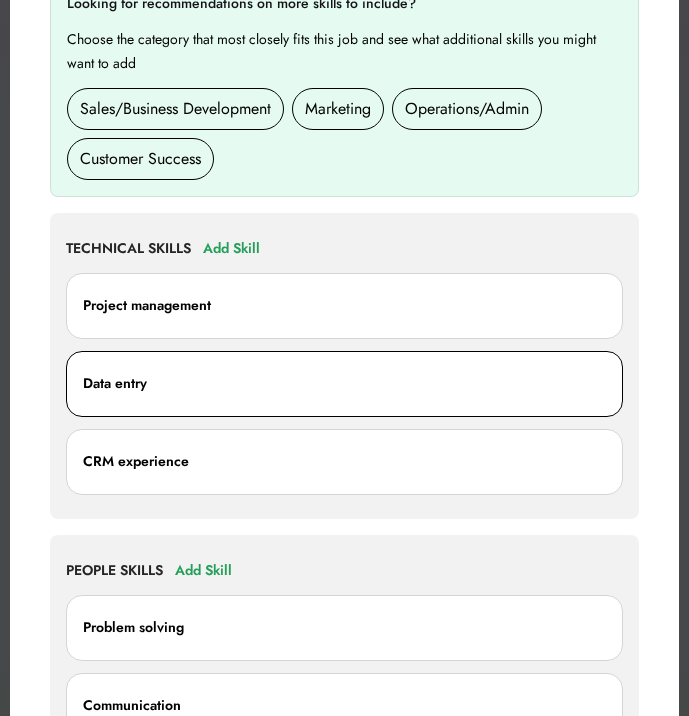 scroll, scrollTop: 990, scrollLeft: 0, axis: vertical 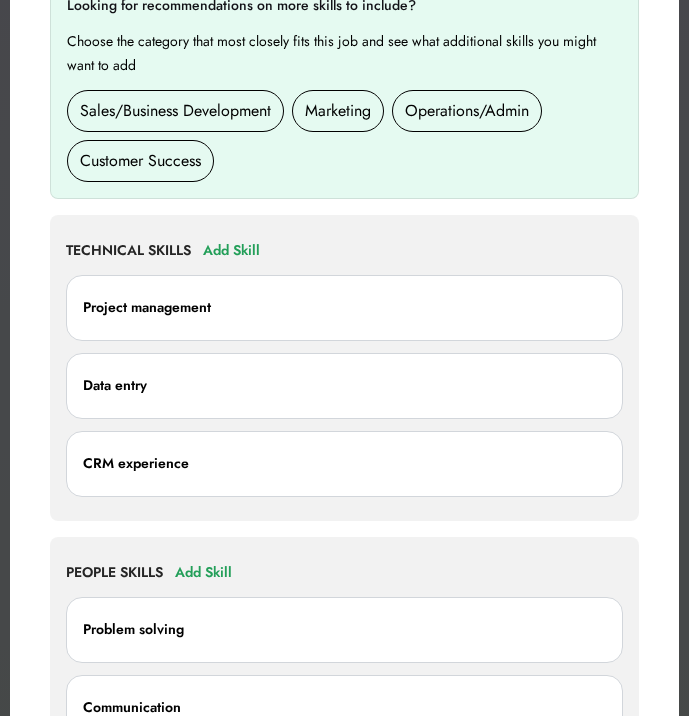 click on "Customer Success" at bounding box center (140, 161) 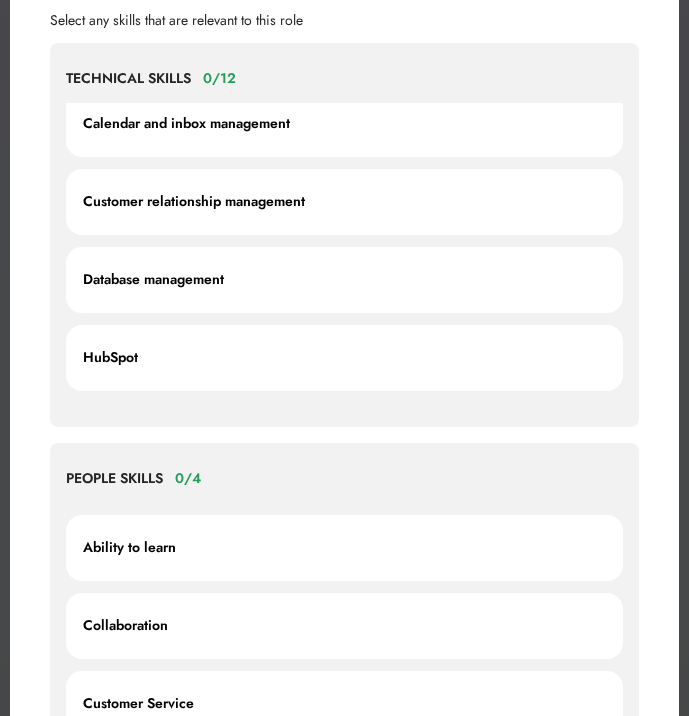 scroll, scrollTop: 279, scrollLeft: 0, axis: vertical 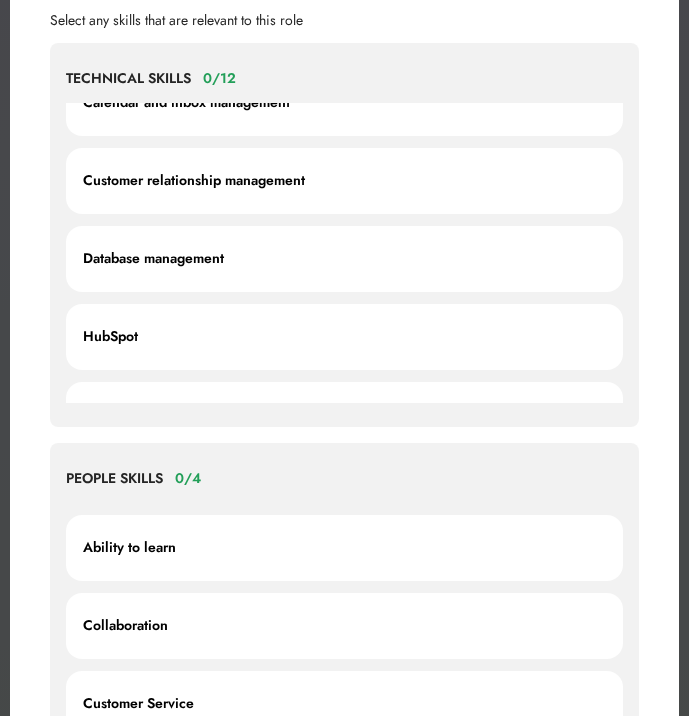 click on "Customer relationship management" at bounding box center (344, 181) 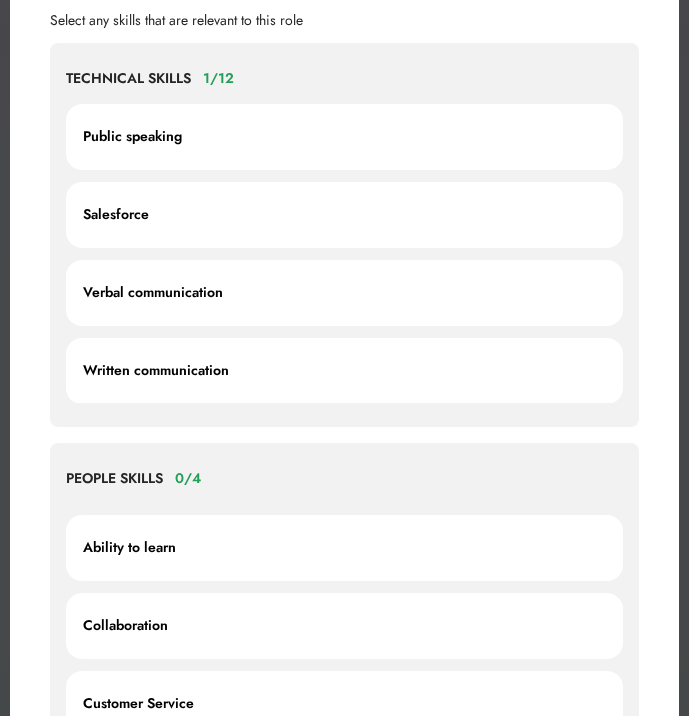 scroll, scrollTop: 792, scrollLeft: 0, axis: vertical 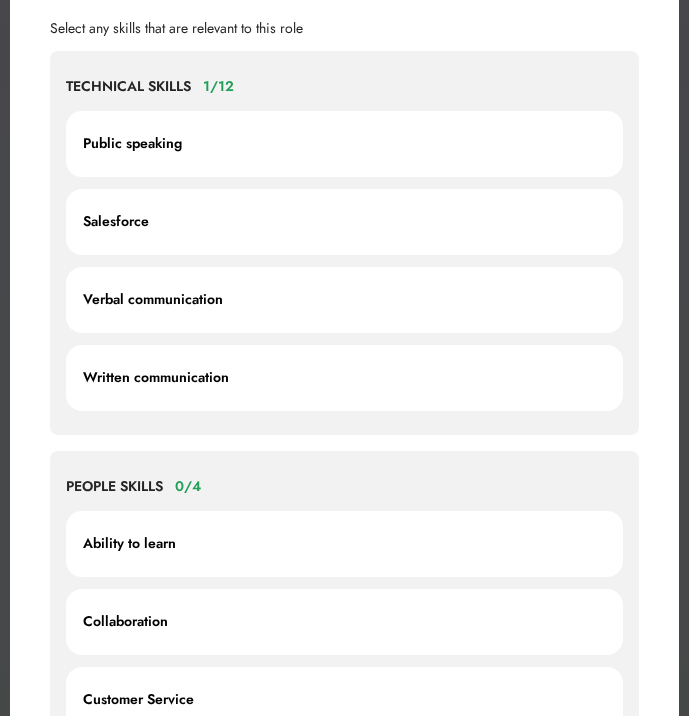 click on "Verbal communication" at bounding box center (344, 300) 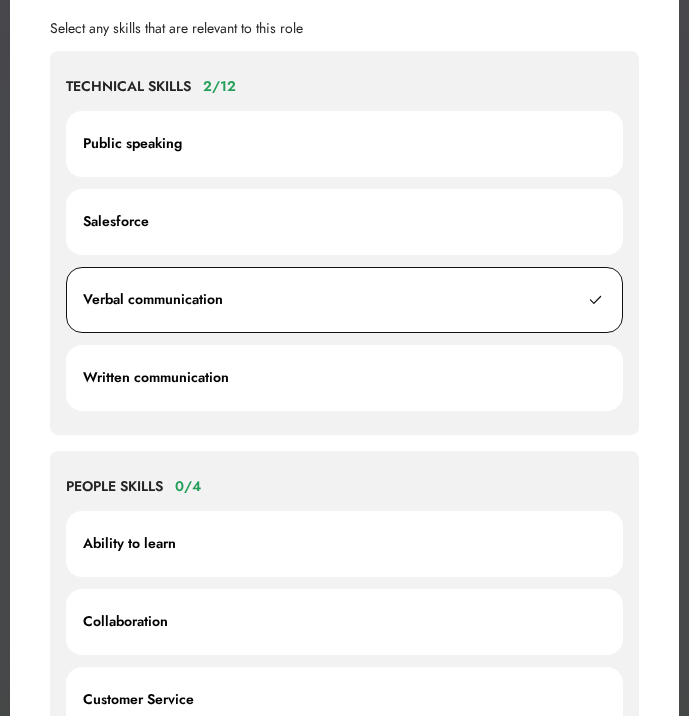 click on "Written communication" at bounding box center (344, 378) 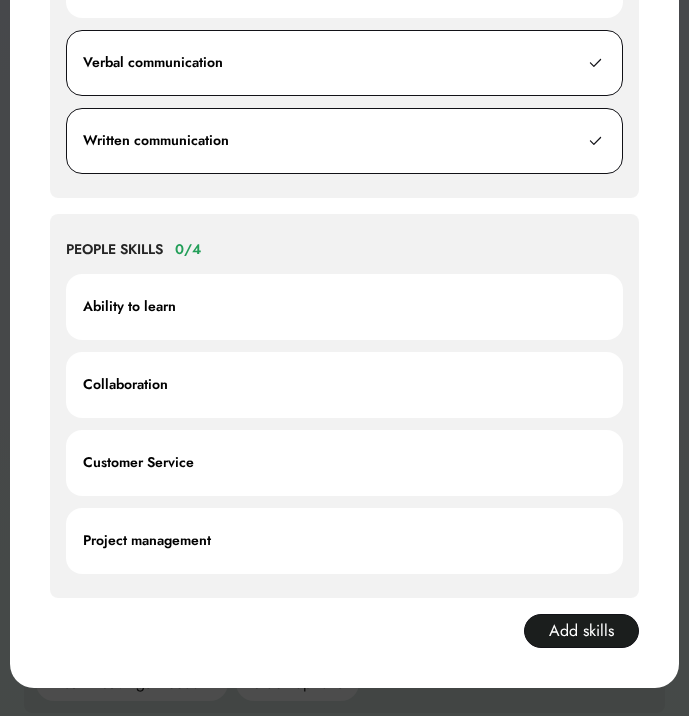 scroll, scrollTop: 1233, scrollLeft: 0, axis: vertical 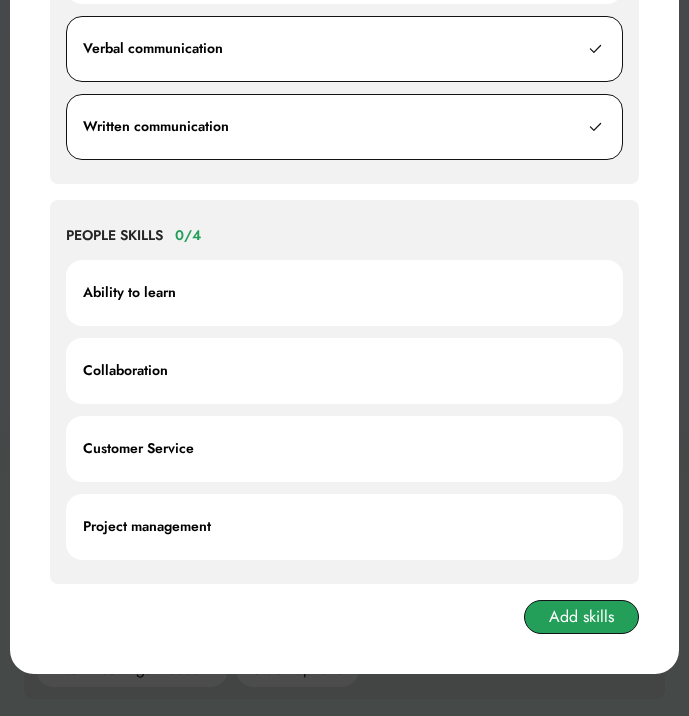 click on "Add skills" at bounding box center [581, 617] 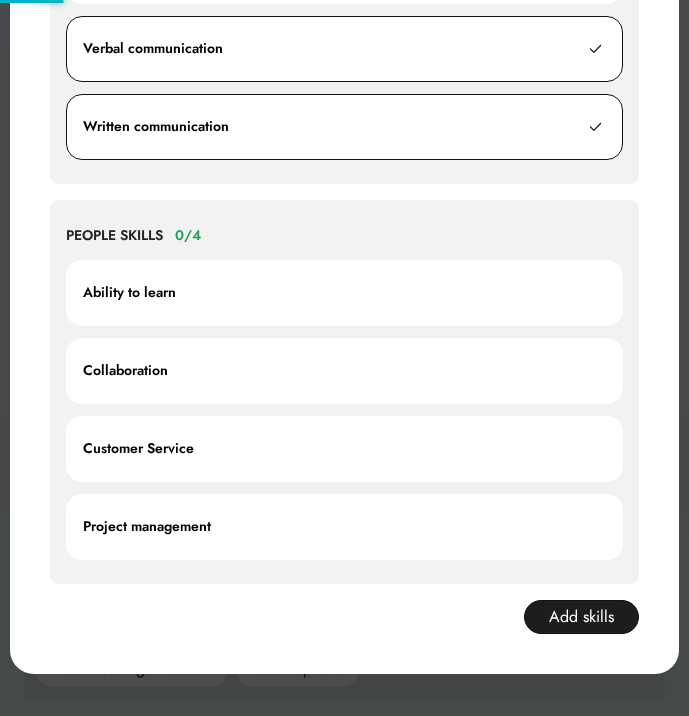 scroll, scrollTop: 1277, scrollLeft: 0, axis: vertical 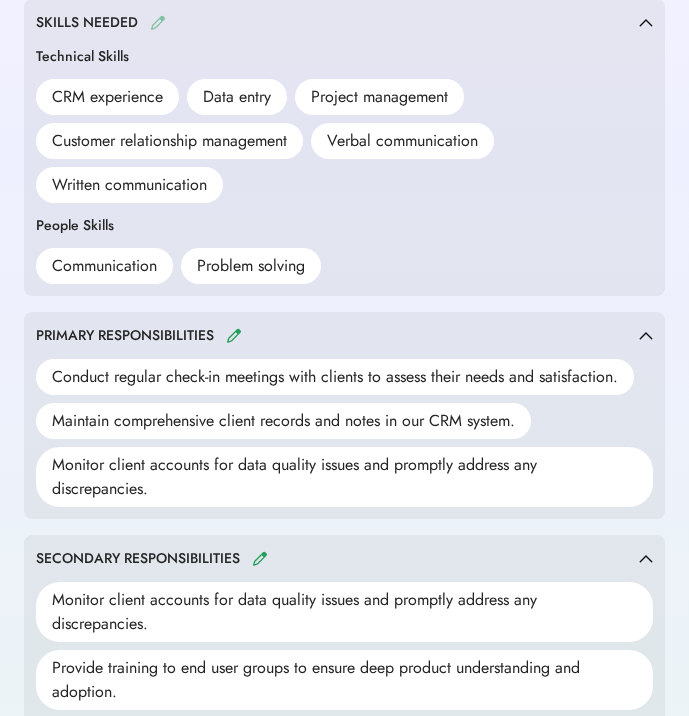 click at bounding box center (158, 22) 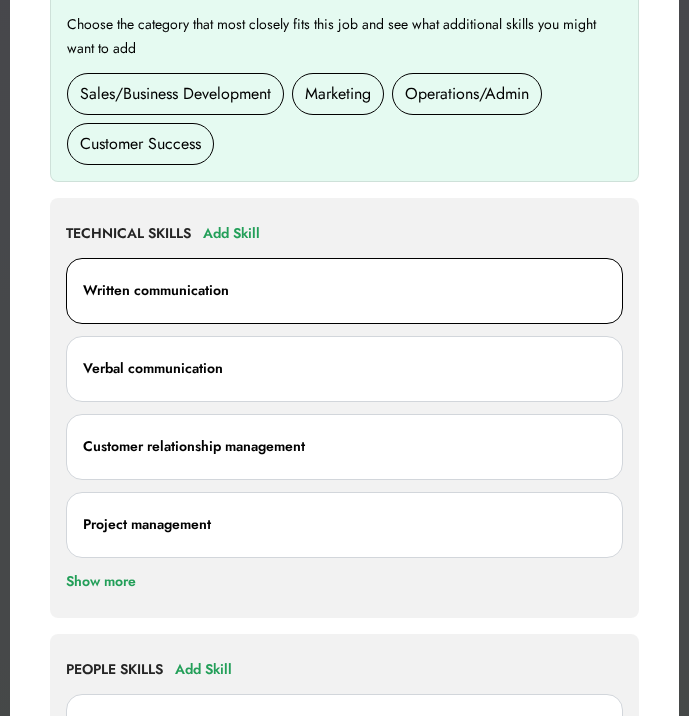 scroll, scrollTop: 1064, scrollLeft: 0, axis: vertical 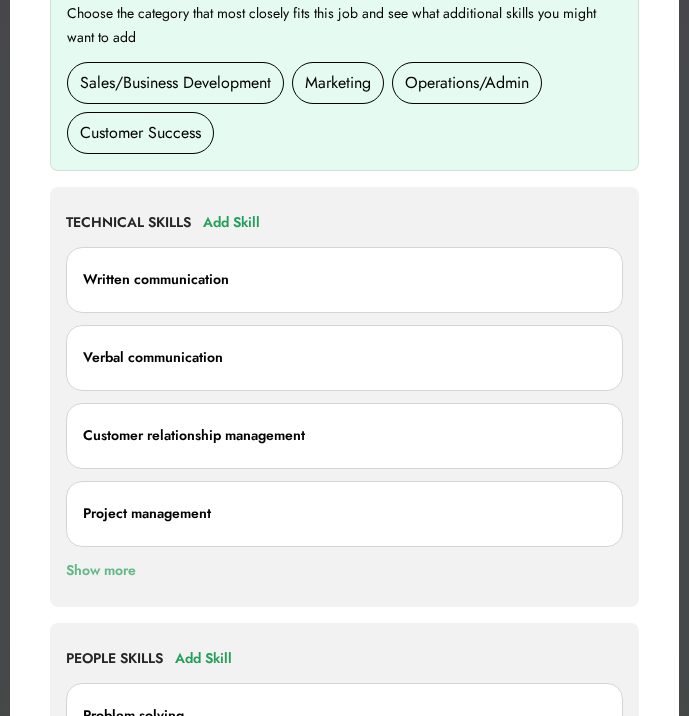 click on "Show more" at bounding box center [101, 571] 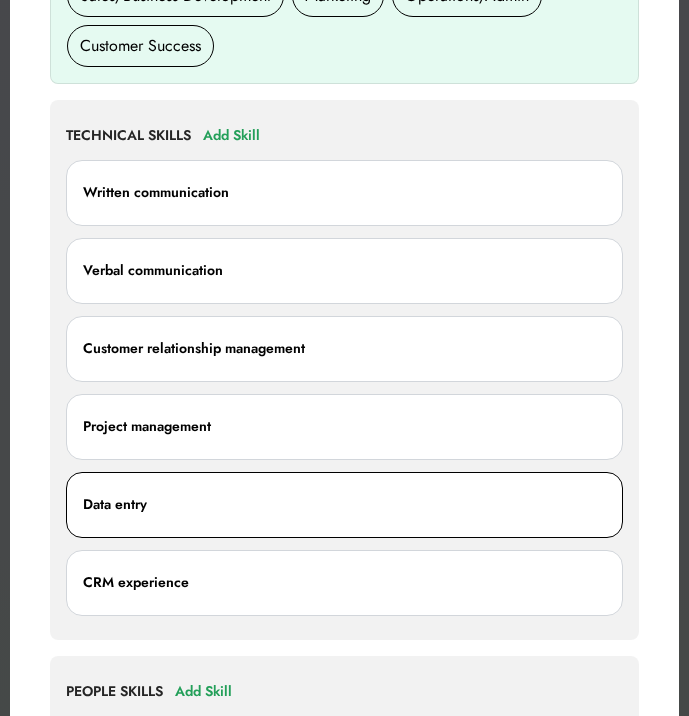 scroll, scrollTop: 1222, scrollLeft: 0, axis: vertical 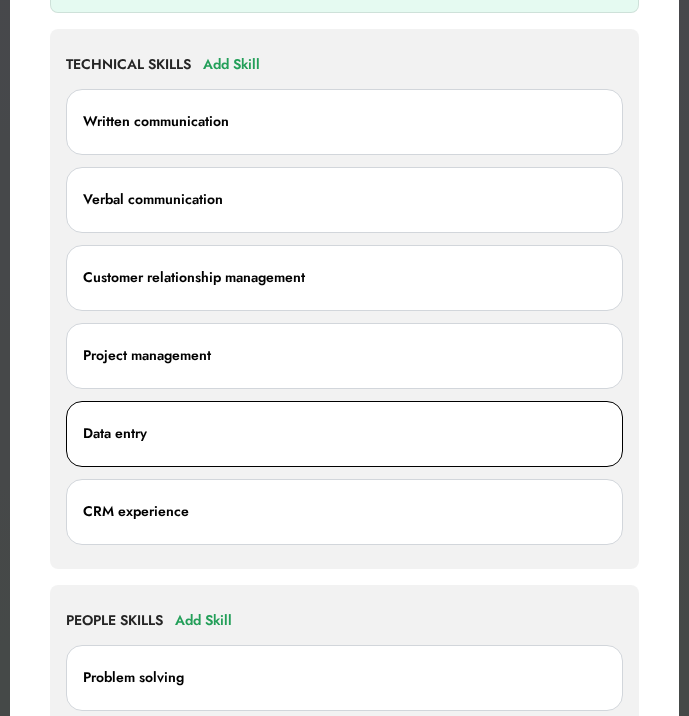 click on "Data entry" at bounding box center (344, 434) 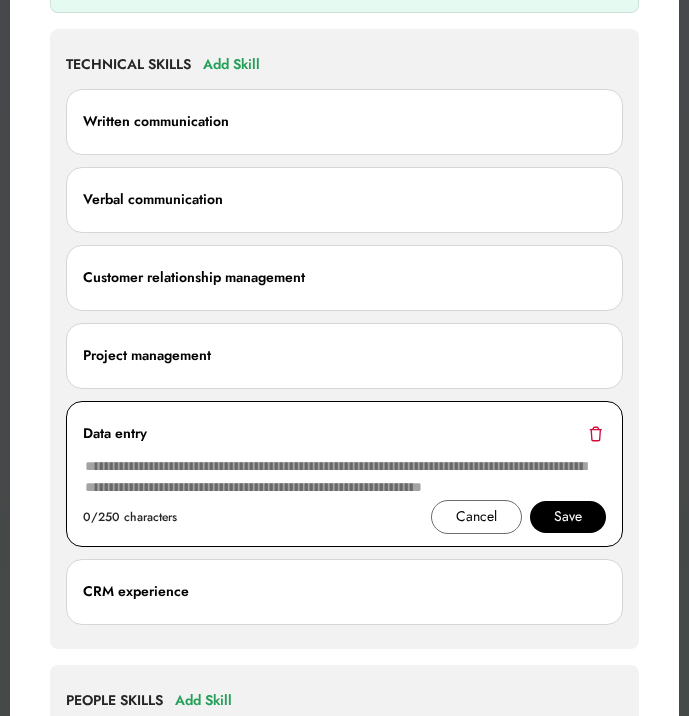 click at bounding box center (595, 433) 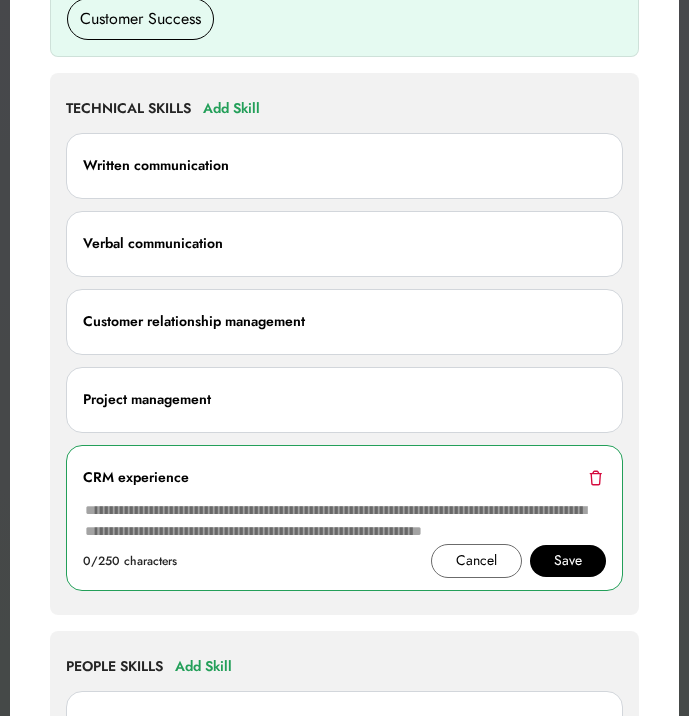 click on "TECHNICAL SKILLS Add Skill Written communication 0/250 characters Cancel Save Verbal communication Customer relationship management Project management CRM experience 0/250 characters Cancel Save CRM experience Show more" at bounding box center [344, 344] 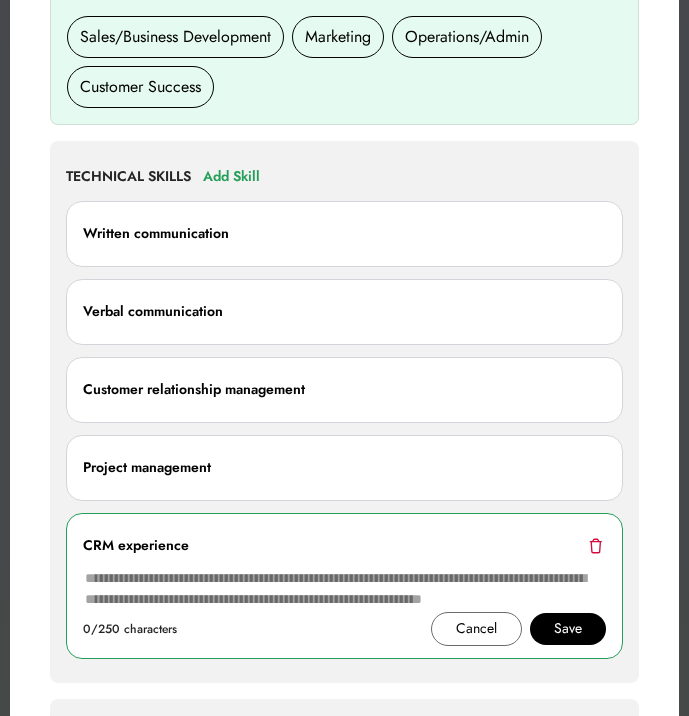 scroll, scrollTop: 875, scrollLeft: 0, axis: vertical 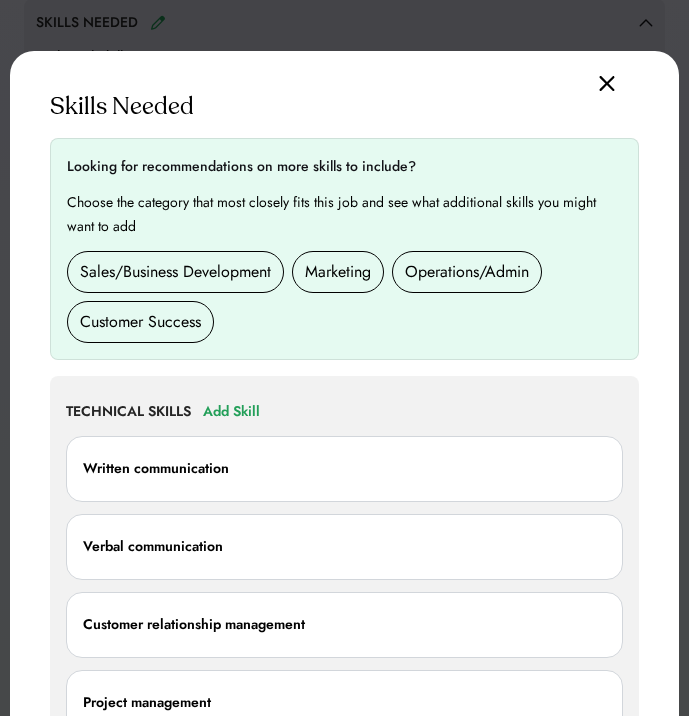 click on "Sales/Business Development" at bounding box center [175, 272] 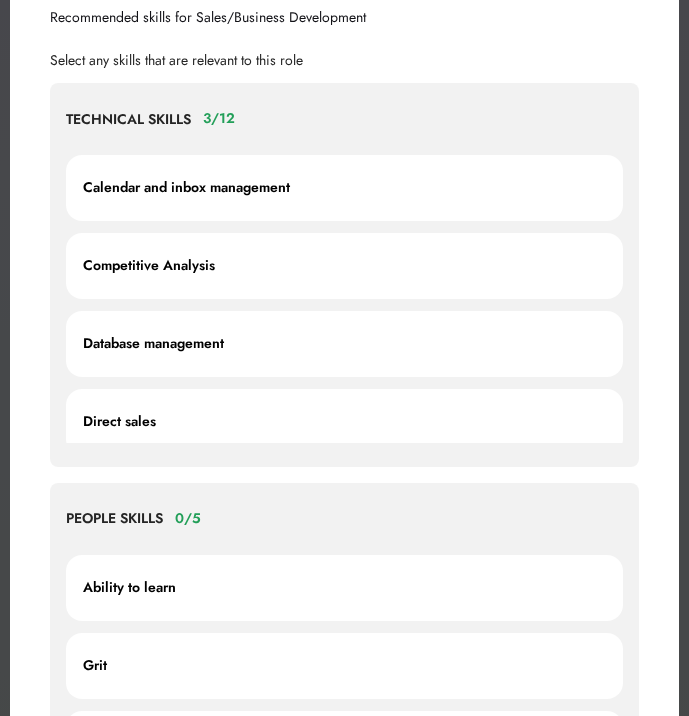 scroll, scrollTop: 998, scrollLeft: 0, axis: vertical 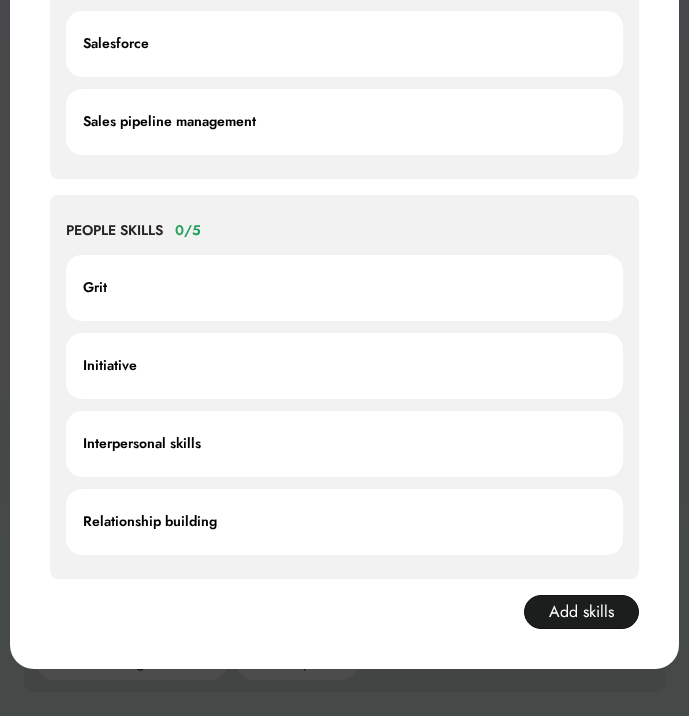 click on "Relationship building" at bounding box center [344, 522] 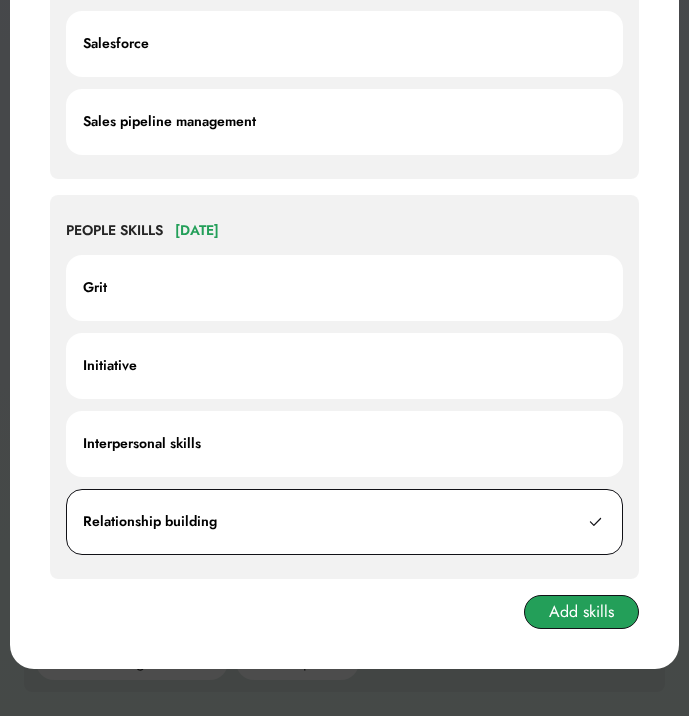 click on "Add skills" at bounding box center [581, 612] 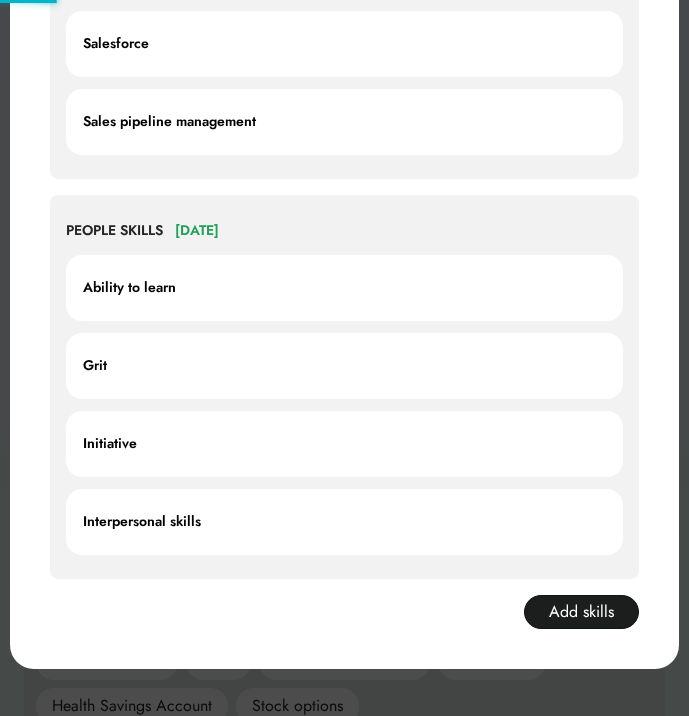 scroll, scrollTop: 12, scrollLeft: 0, axis: vertical 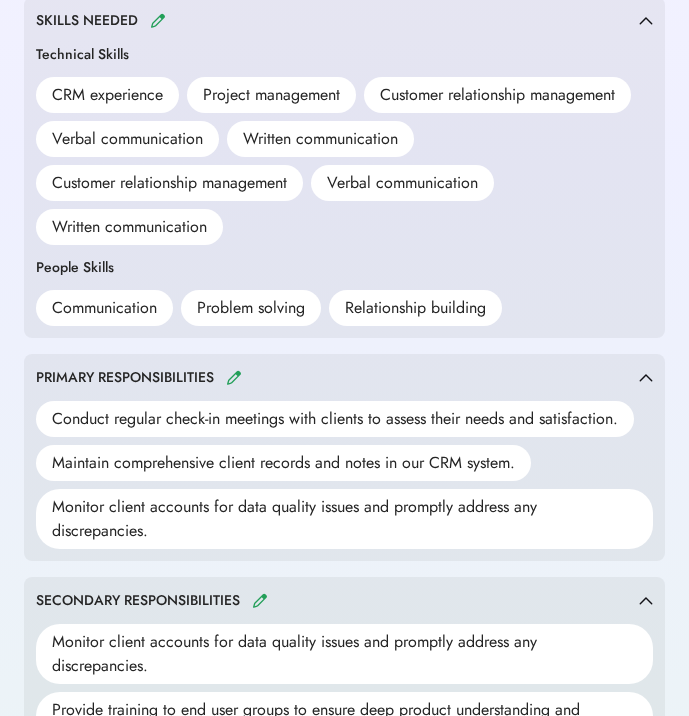 click on "SKILLS NEEDED" at bounding box center (103, 20) 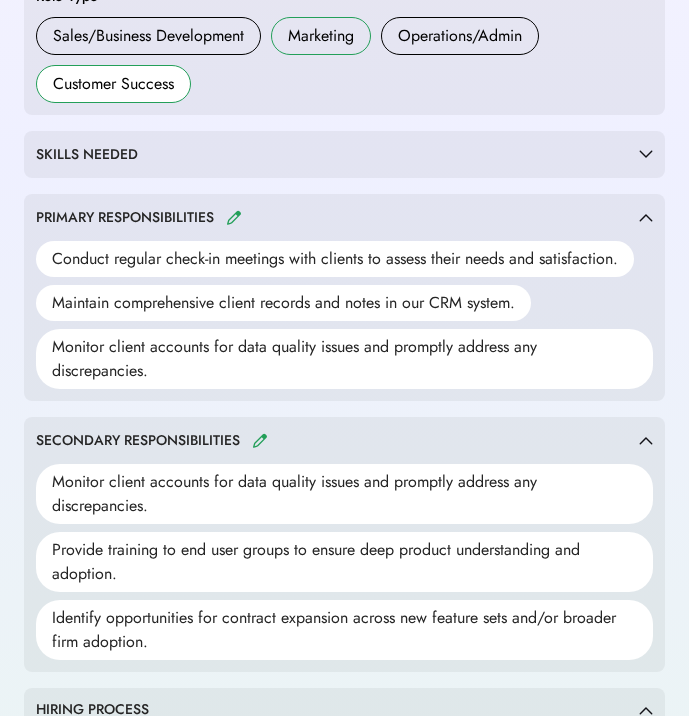 scroll, scrollTop: 801, scrollLeft: 0, axis: vertical 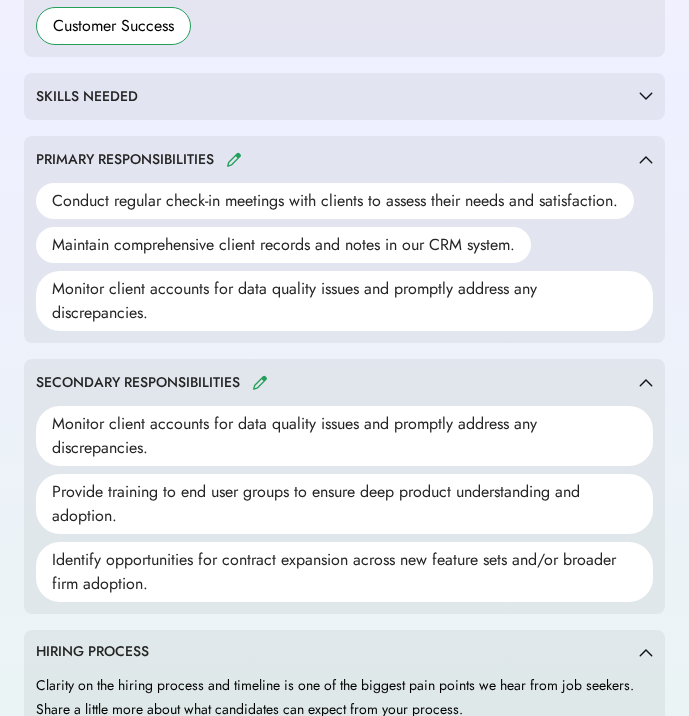 click on "SKILLS NEEDED" at bounding box center (344, 96) 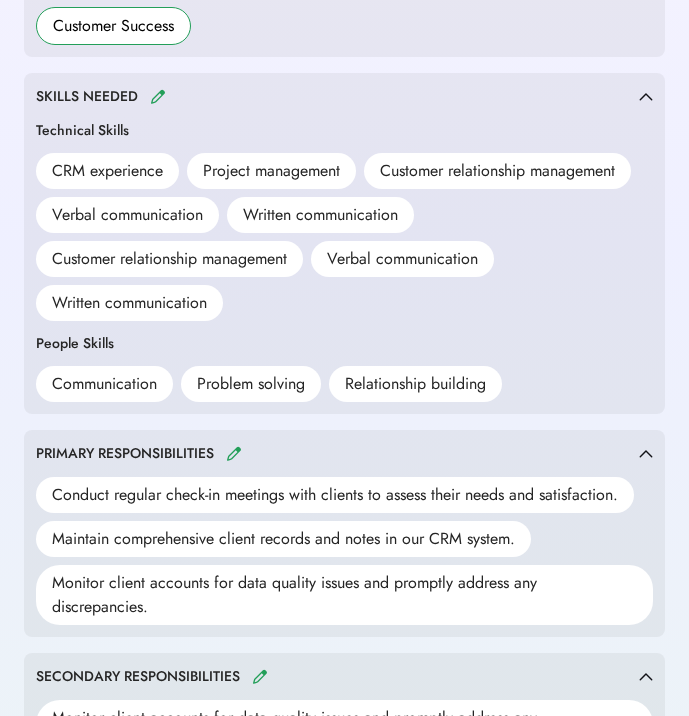click on "Customer relationship management" at bounding box center (497, 171) 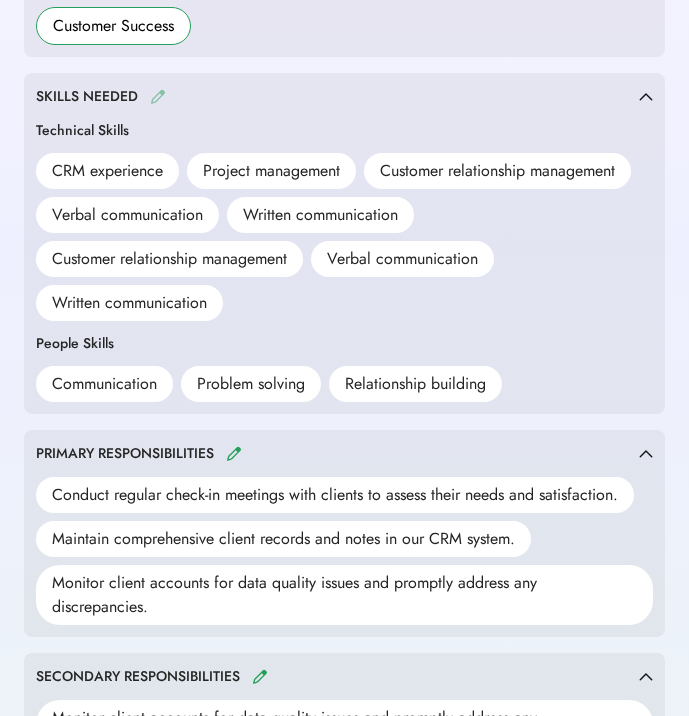click at bounding box center [158, 96] 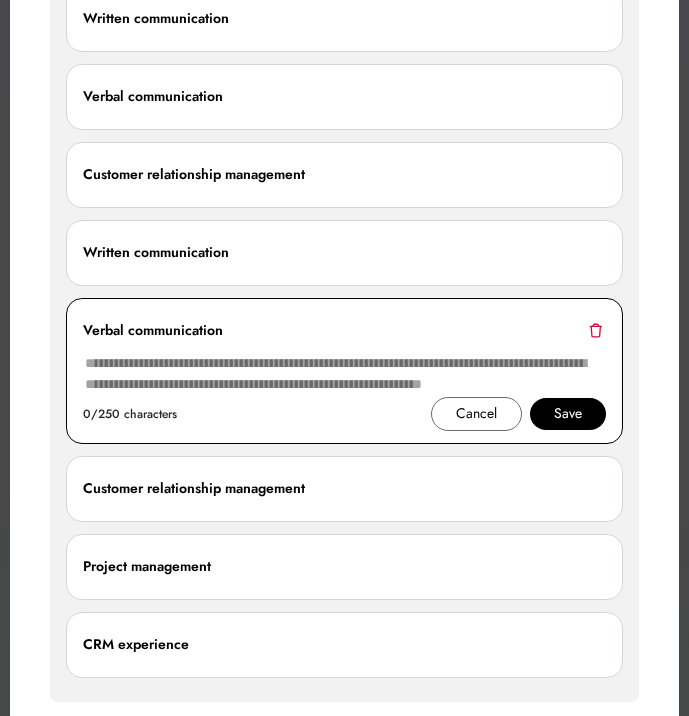 scroll, scrollTop: 1247, scrollLeft: 0, axis: vertical 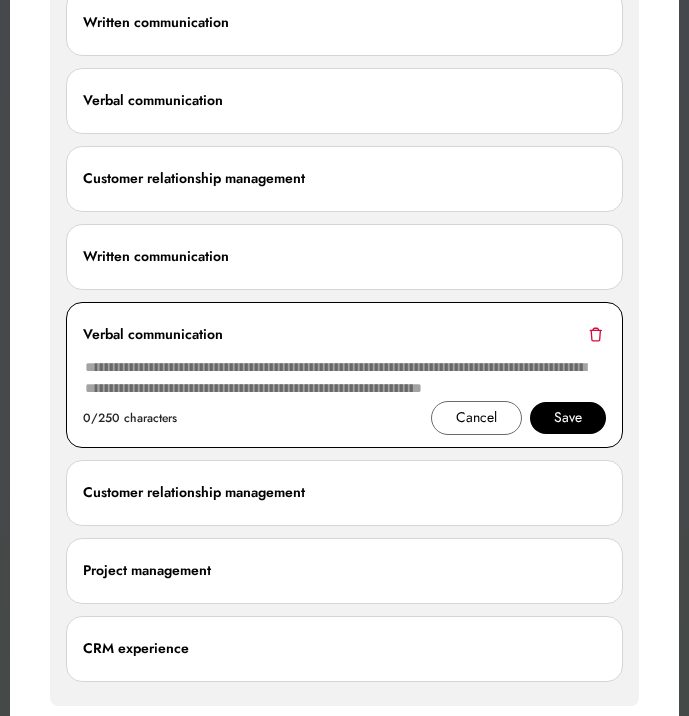click at bounding box center [595, 334] 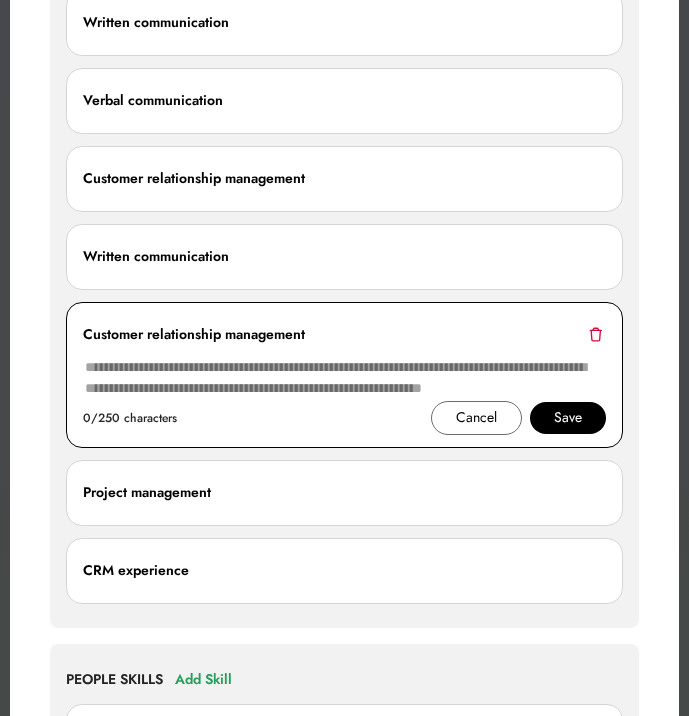 scroll, scrollTop: 1203, scrollLeft: 0, axis: vertical 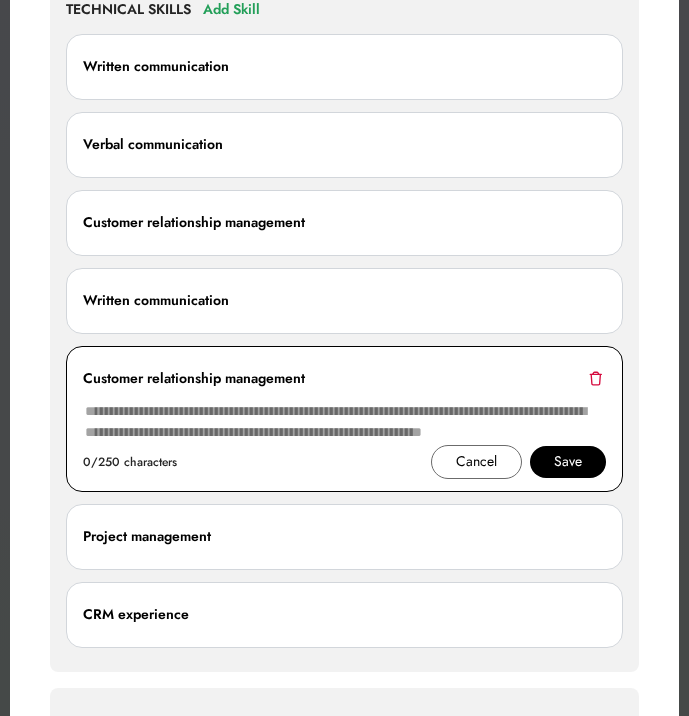 click at bounding box center (595, 378) 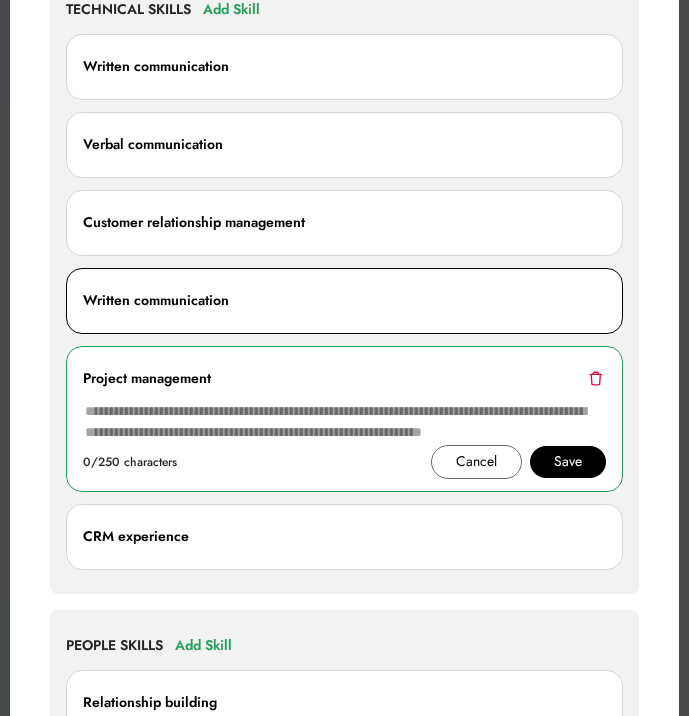 scroll, scrollTop: 1193, scrollLeft: 0, axis: vertical 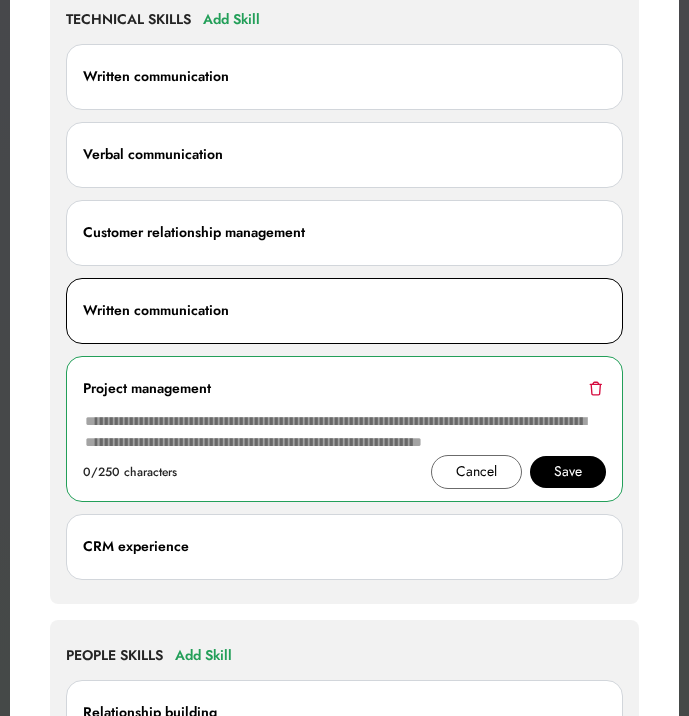 click on "Written communication" at bounding box center [344, 311] 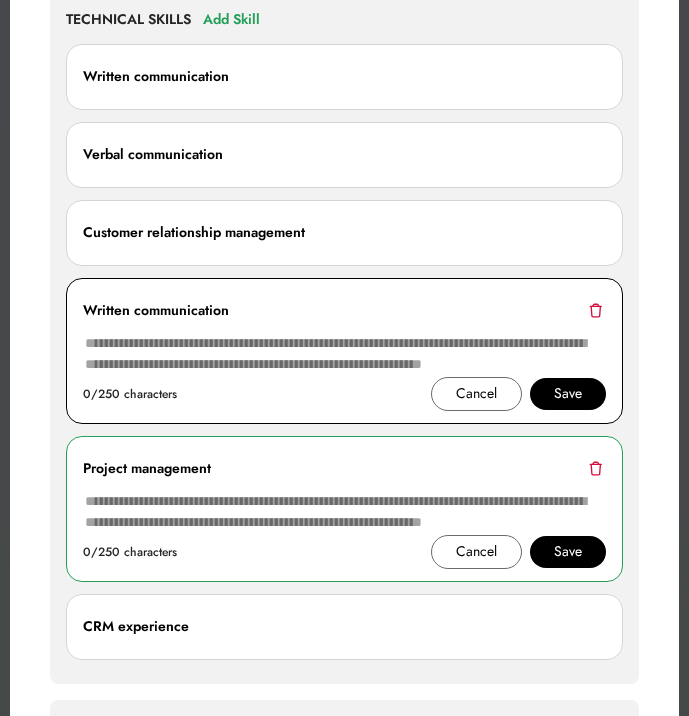 click at bounding box center (595, 310) 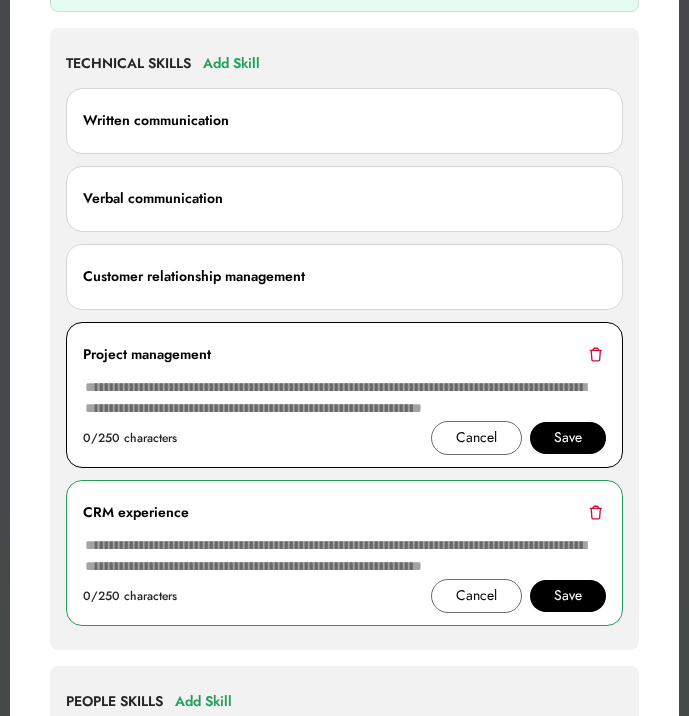 click on "Save" at bounding box center [568, 438] 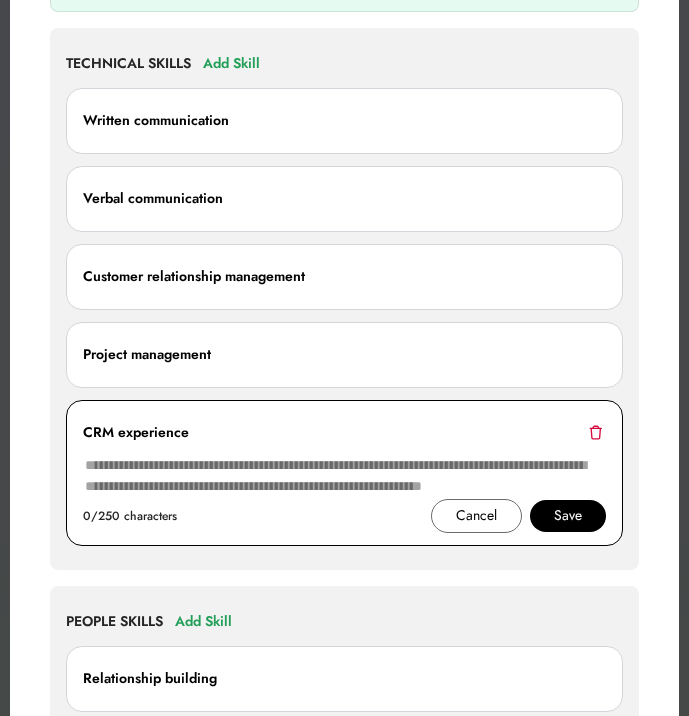 click on "Save" at bounding box center (568, 516) 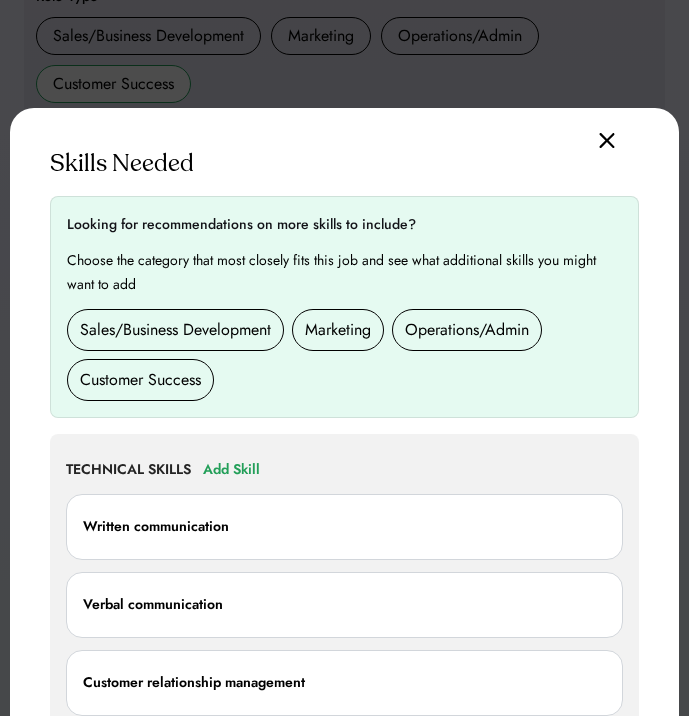 scroll, scrollTop: 741, scrollLeft: 0, axis: vertical 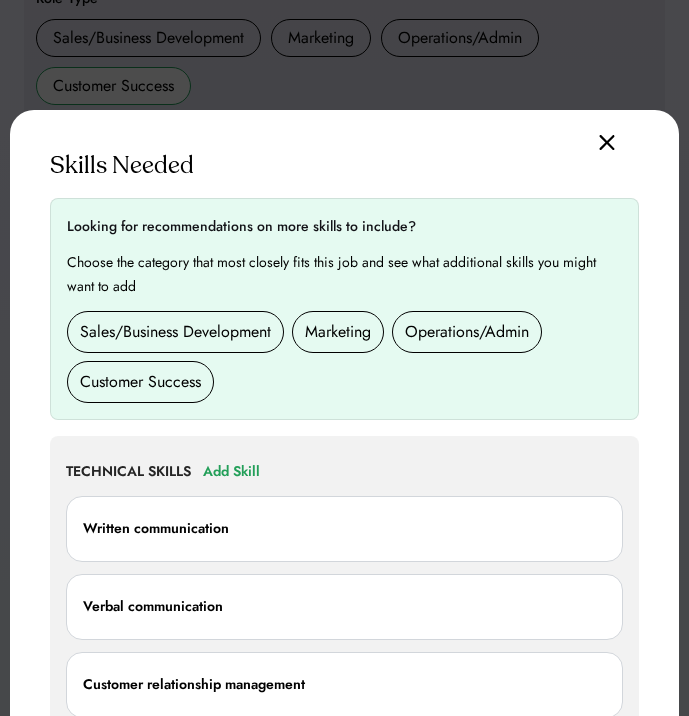 click on "Skills Needed" at bounding box center (344, 166) 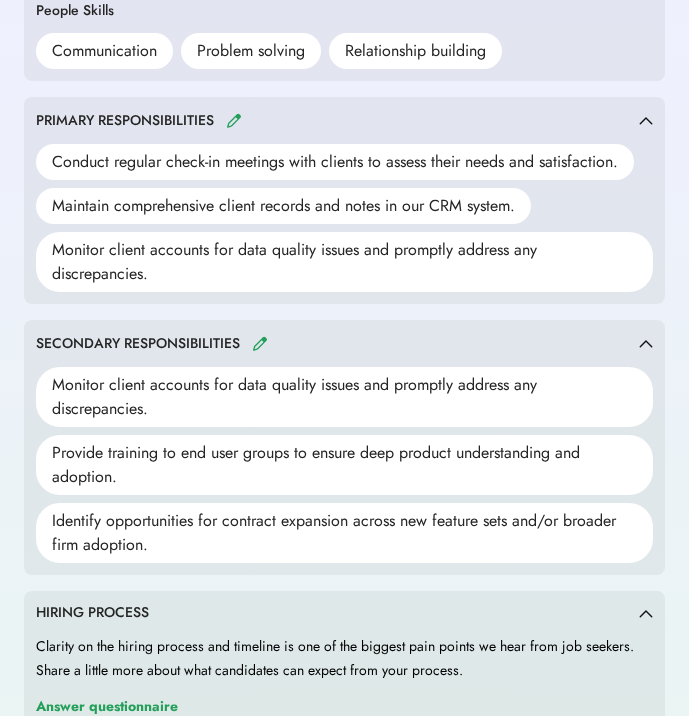 scroll, scrollTop: 1088, scrollLeft: 0, axis: vertical 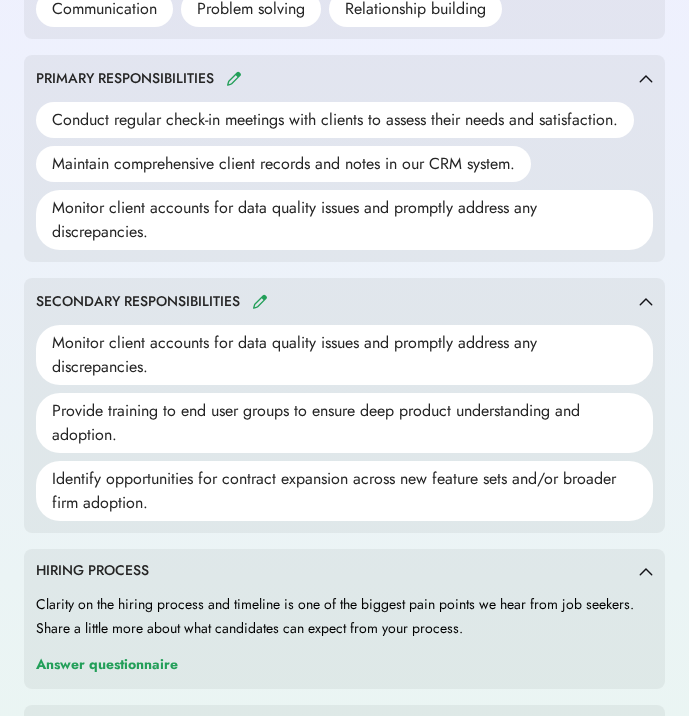 click on "SECONDARY RESPONSIBILITIES" at bounding box center (337, 301) 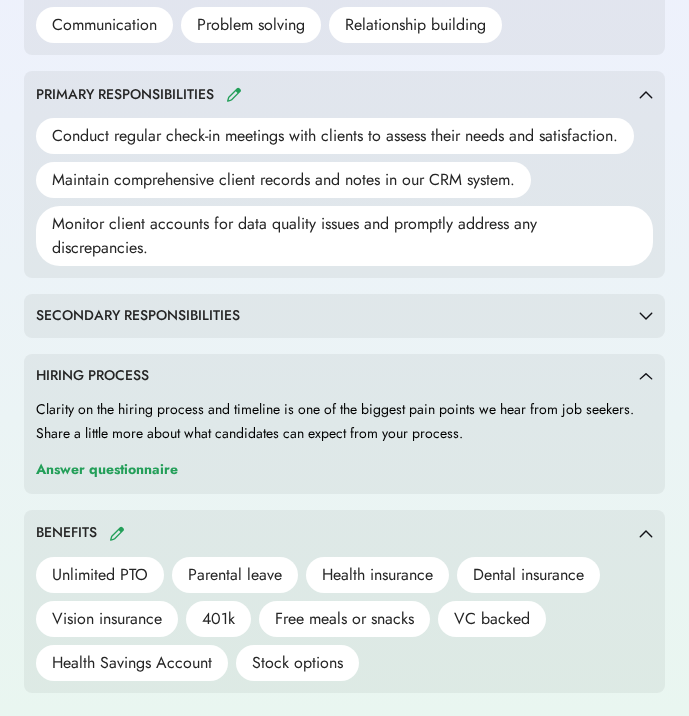click at bounding box center (646, 316) 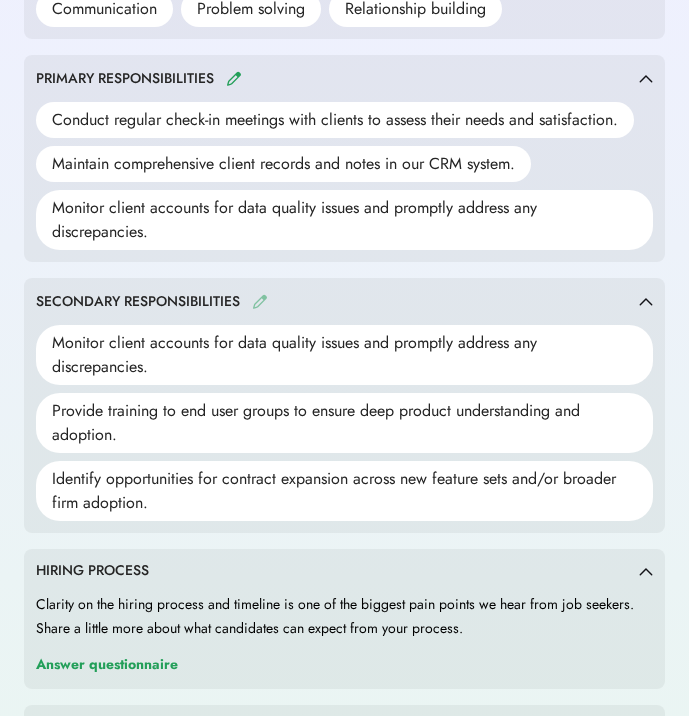 click at bounding box center (260, 301) 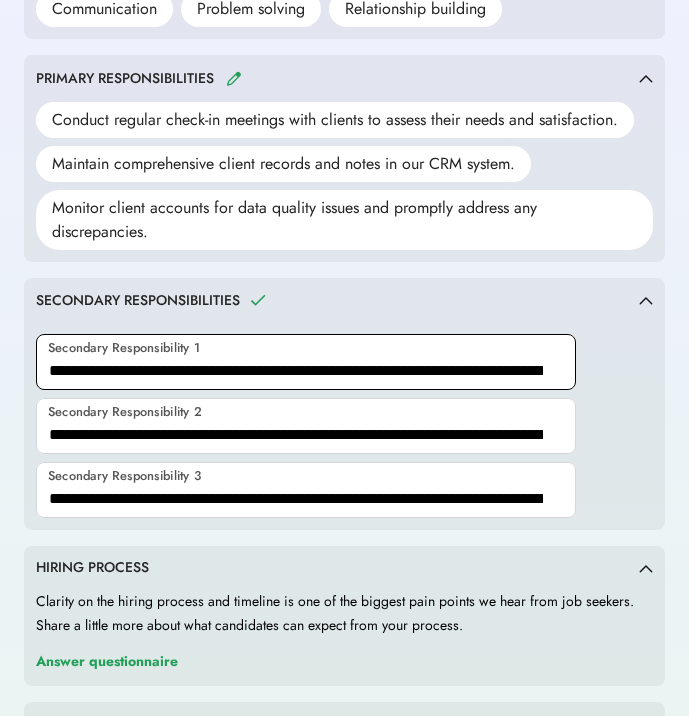 click at bounding box center (306, 362) 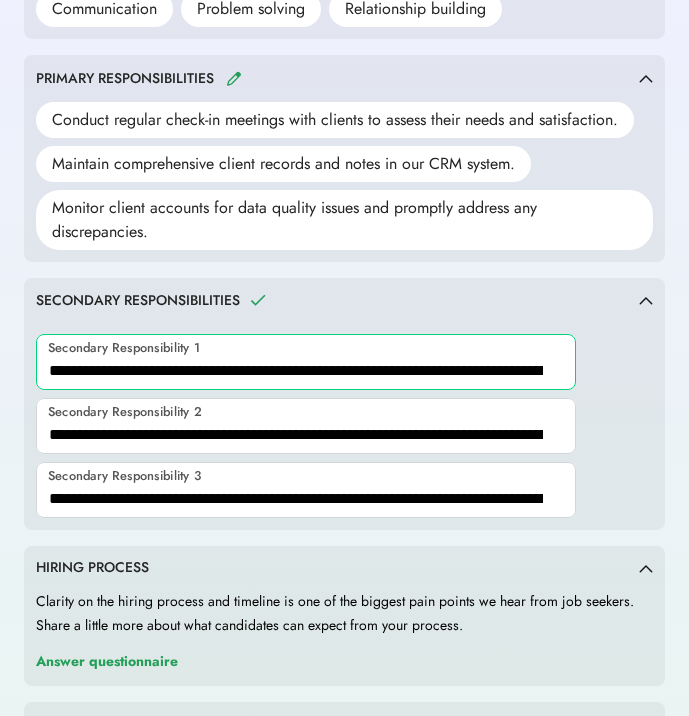 click at bounding box center [306, 362] 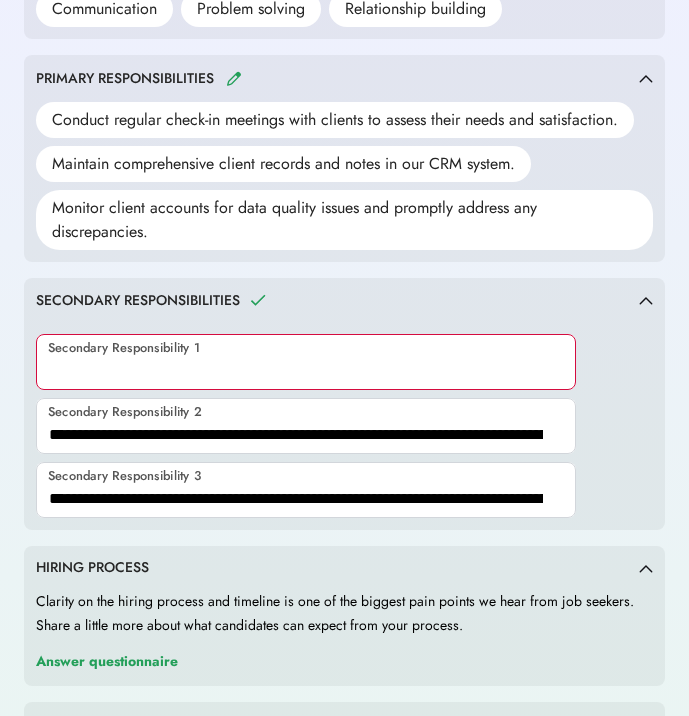 click at bounding box center [306, 362] 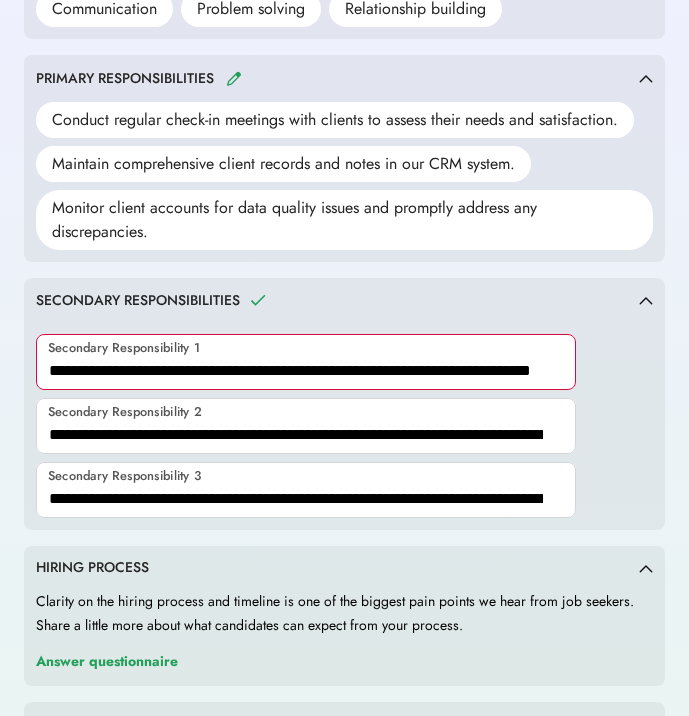 scroll, scrollTop: 0, scrollLeft: 20, axis: horizontal 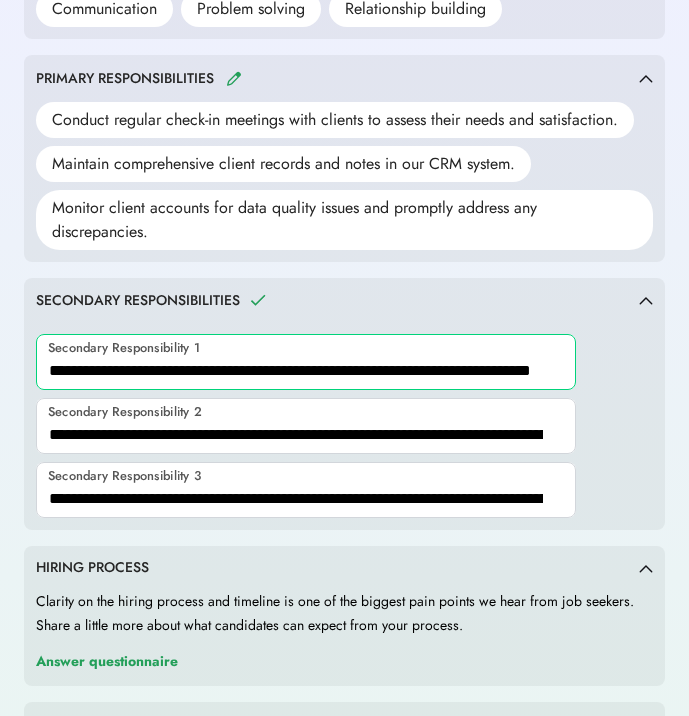 type on "**********" 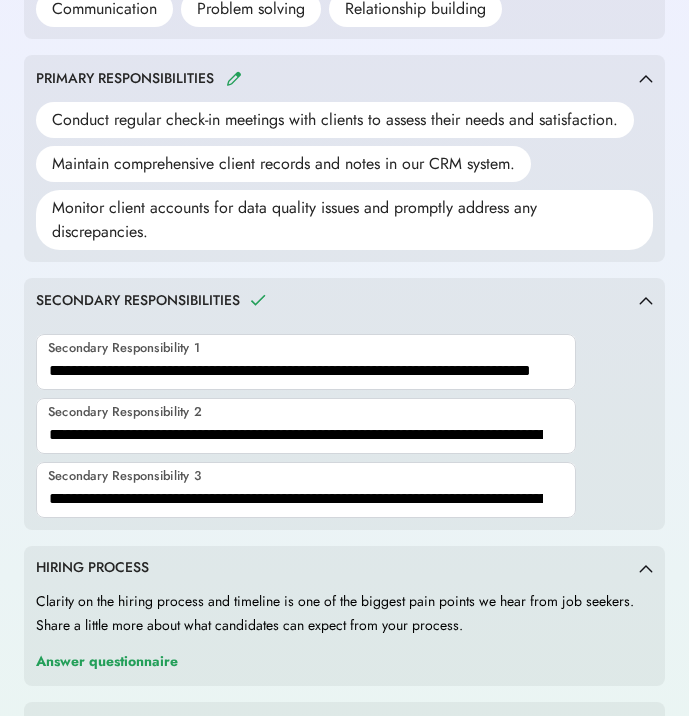 scroll, scrollTop: 0, scrollLeft: 0, axis: both 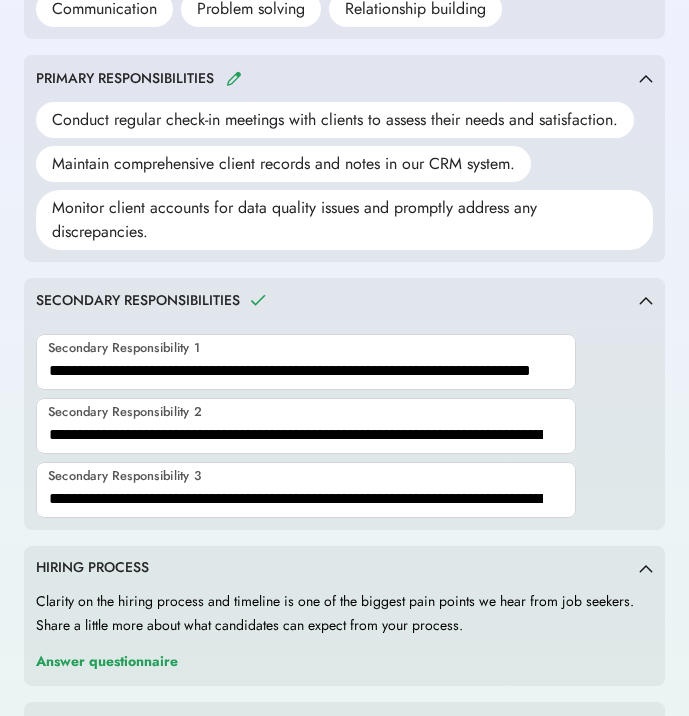 click on "SECONDARY RESPONSIBILITIES Monitor client accounts for data quality issues and promptly address any discrepancies. Provide training to end user groups to ensure deep product understanding and adoption. Identify opportunities for contract expansion across new feature sets and/or broader firm adoption. Secondary Responsibility 1 Secondary Responsibility 2 Secondary Responsibility 3" at bounding box center [344, 404] 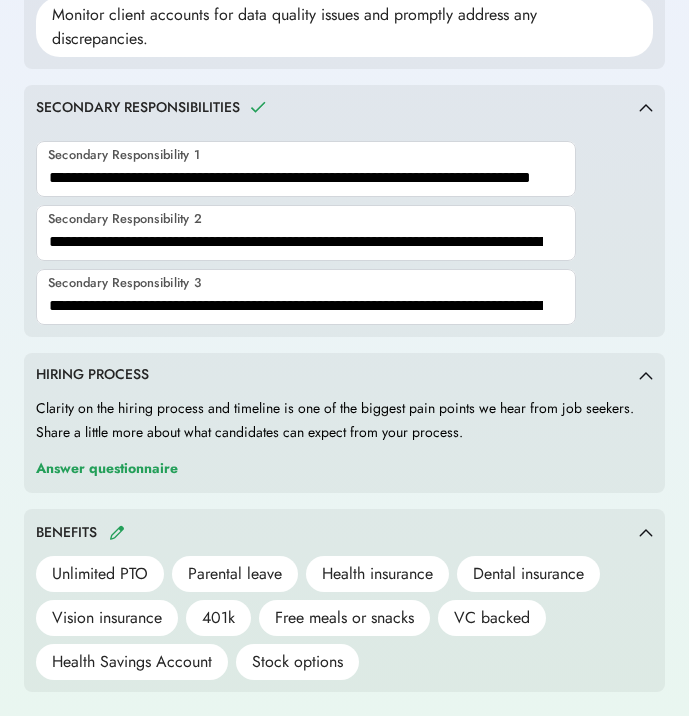scroll, scrollTop: 1281, scrollLeft: 0, axis: vertical 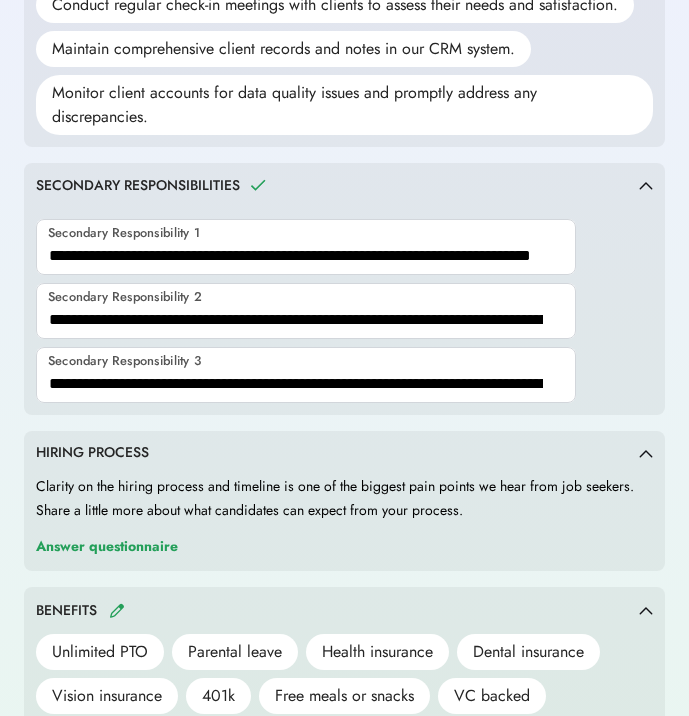 click on "SECONDARY RESPONSIBILITIES" at bounding box center [344, 185] 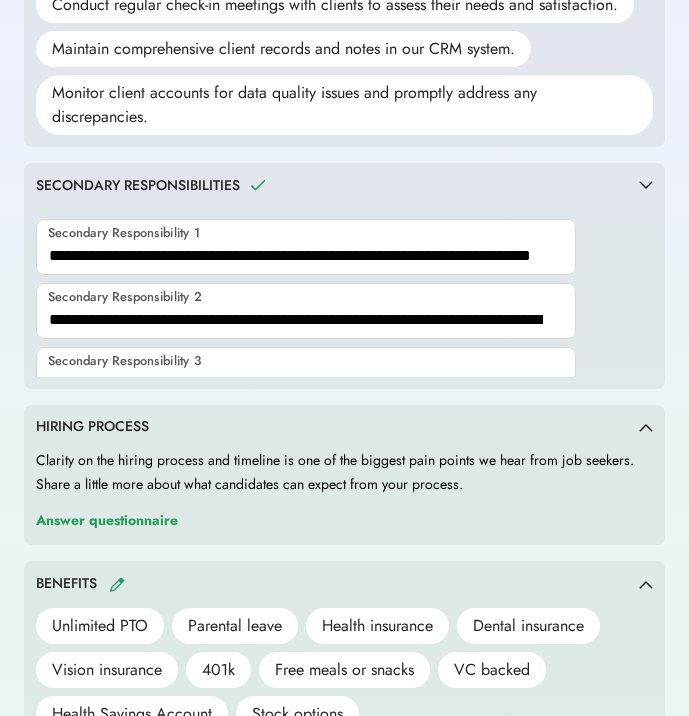 scroll, scrollTop: 1073, scrollLeft: 0, axis: vertical 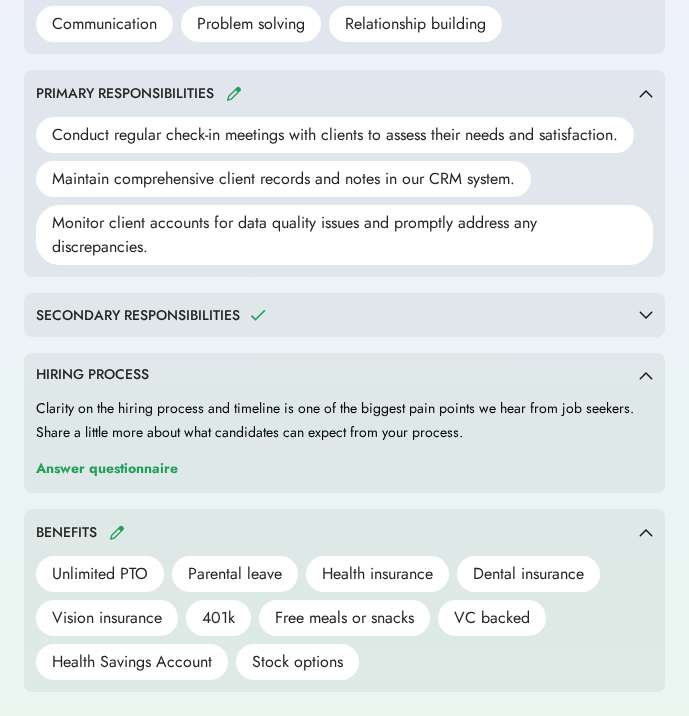 click on "SECONDARY RESPONSIBILITIES" at bounding box center (337, 315) 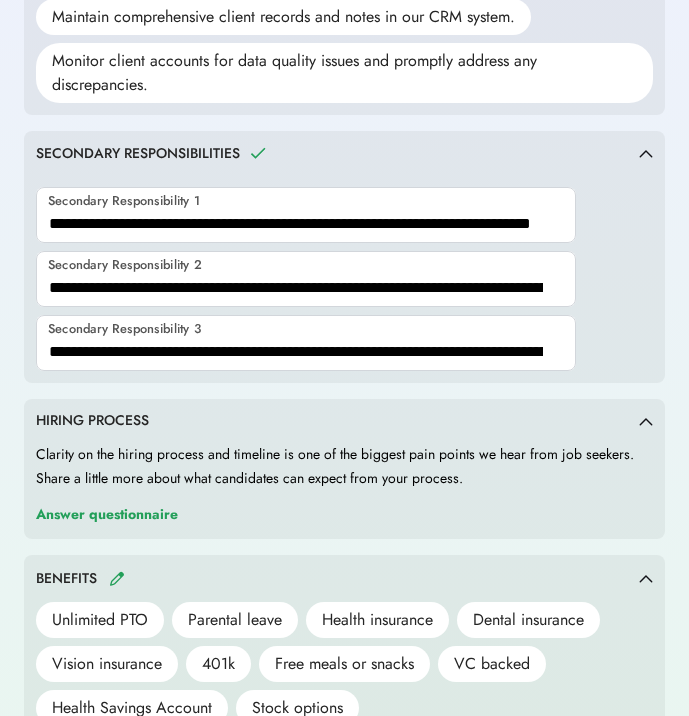 scroll, scrollTop: 1232, scrollLeft: 0, axis: vertical 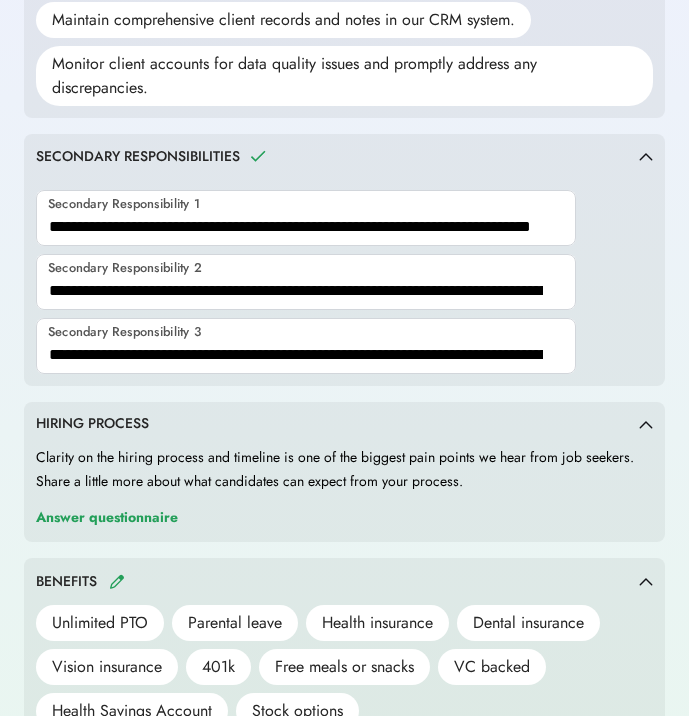 click 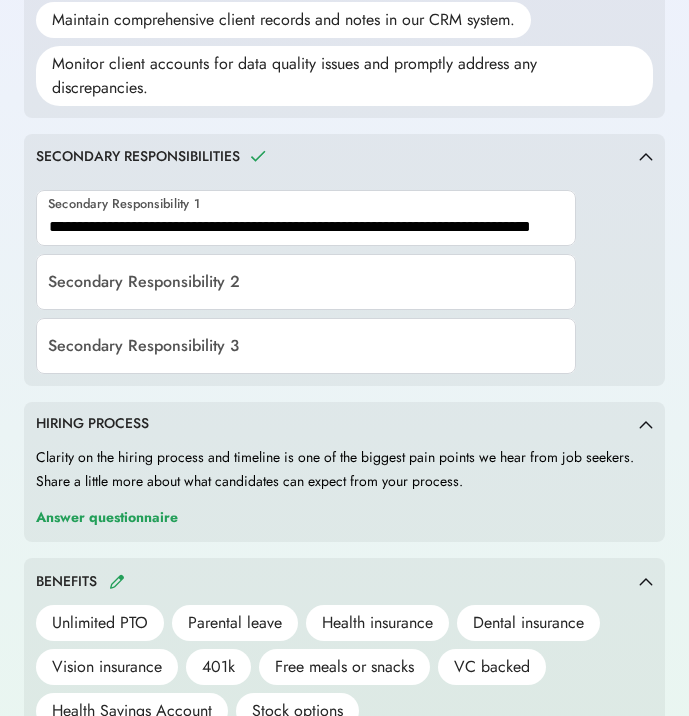 scroll, scrollTop: 1124, scrollLeft: 0, axis: vertical 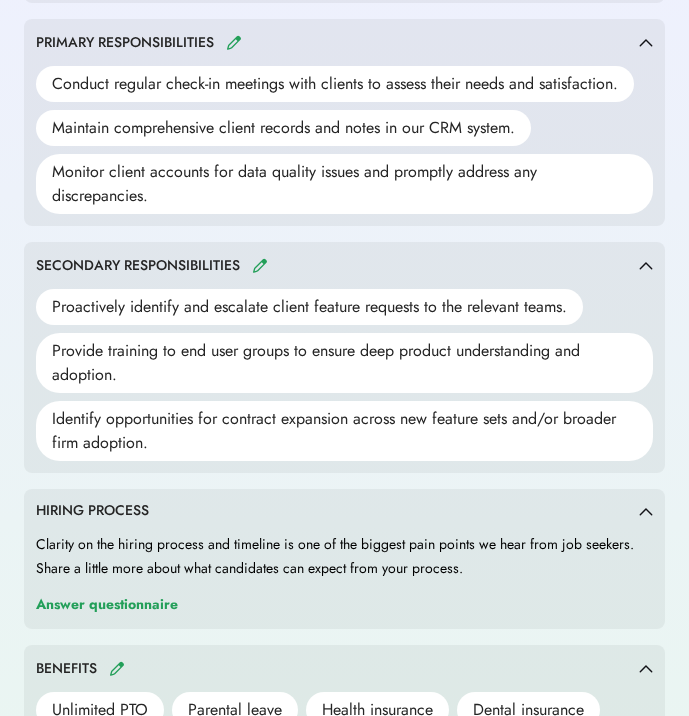 click on "Answer questionnaire" at bounding box center (107, 605) 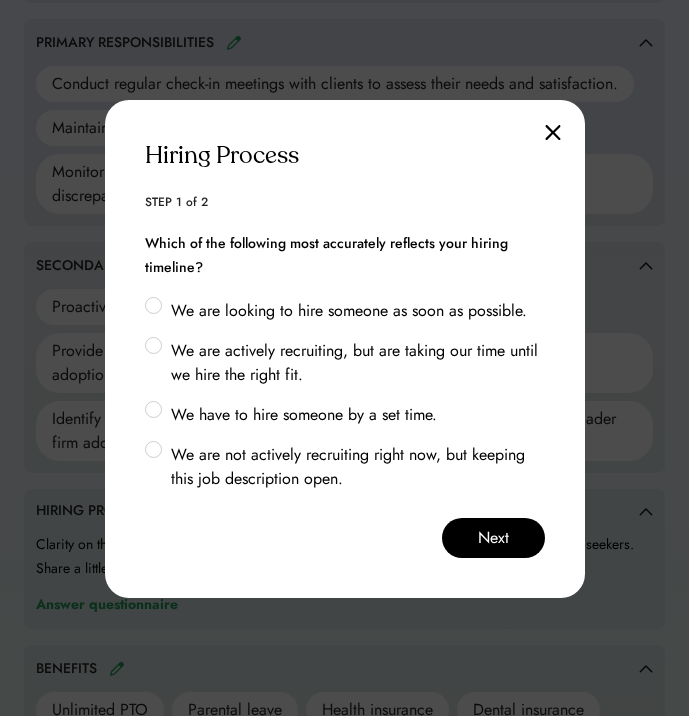 click on "We are looking to hire someone as soon as possible." at bounding box center (355, 311) 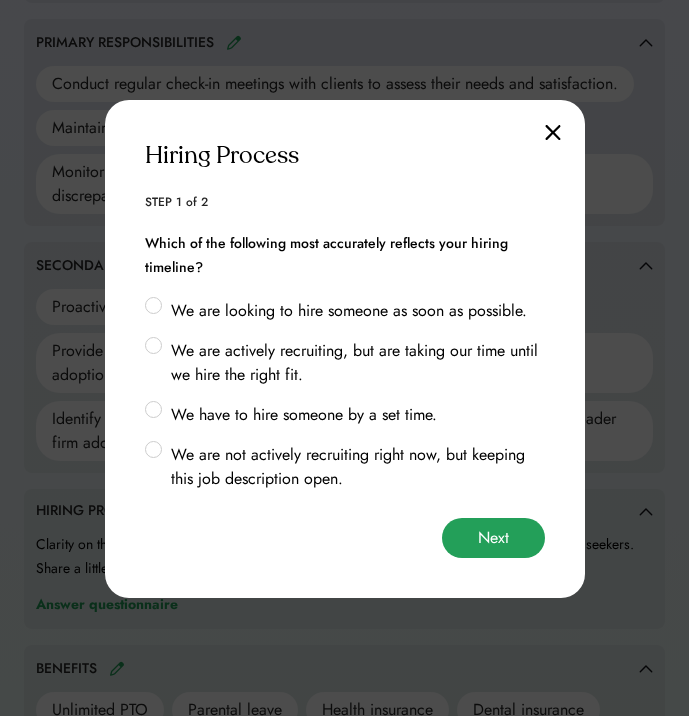 click on "Next" at bounding box center (493, 538) 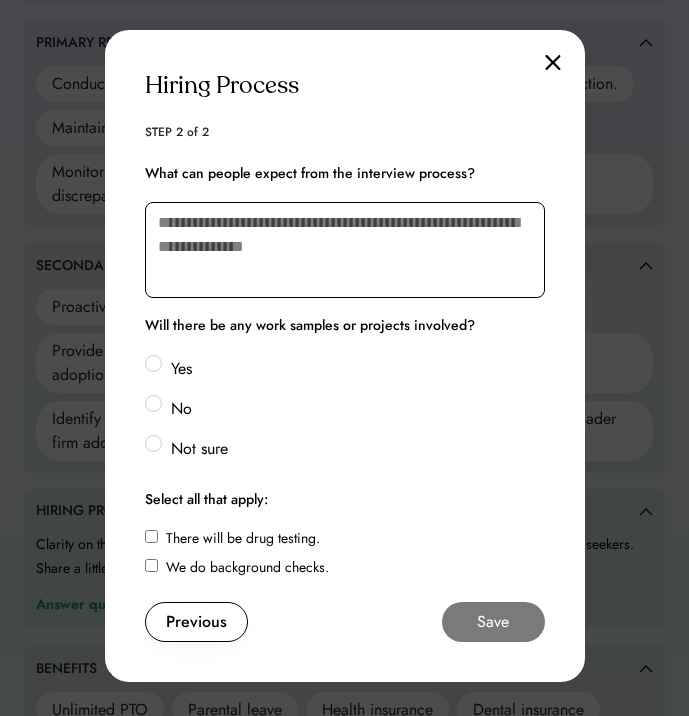 click at bounding box center (345, 250) 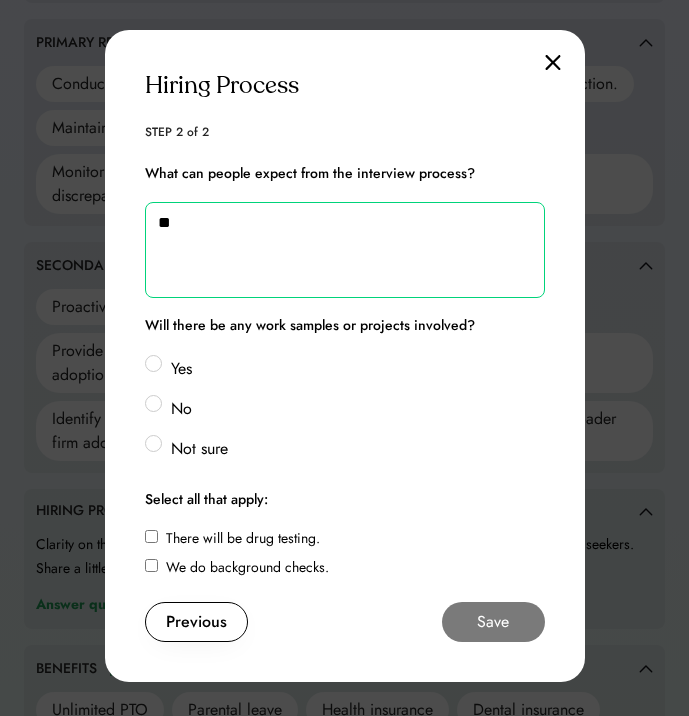 type on "*" 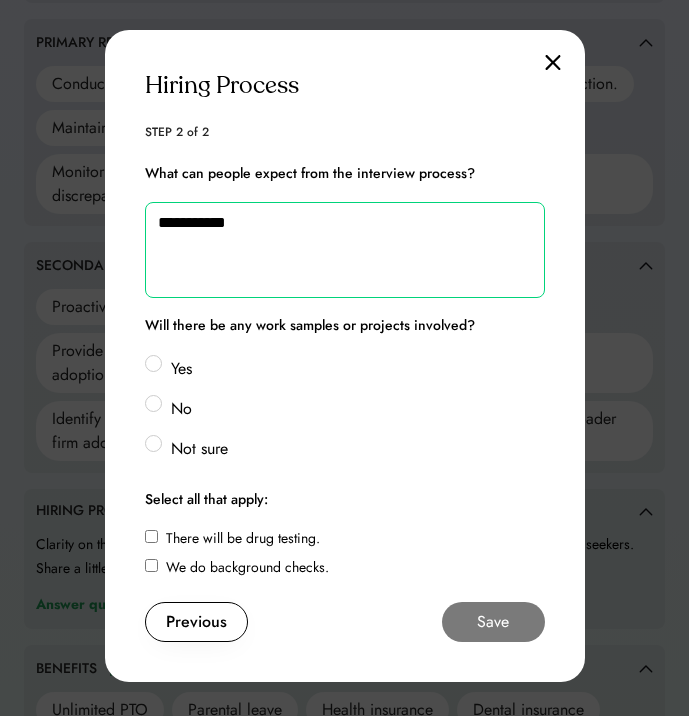 click on "We do background checks." at bounding box center (247, 567) 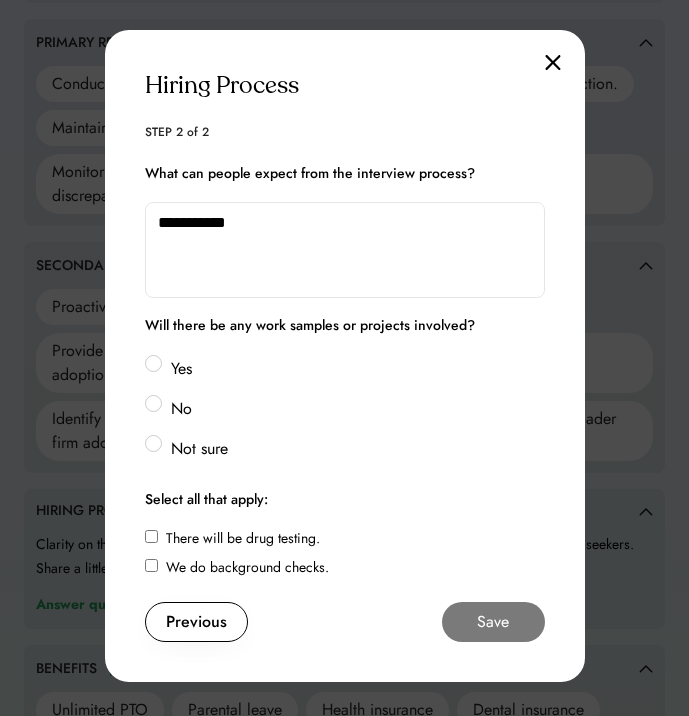 click on "Yes" at bounding box center [355, 369] 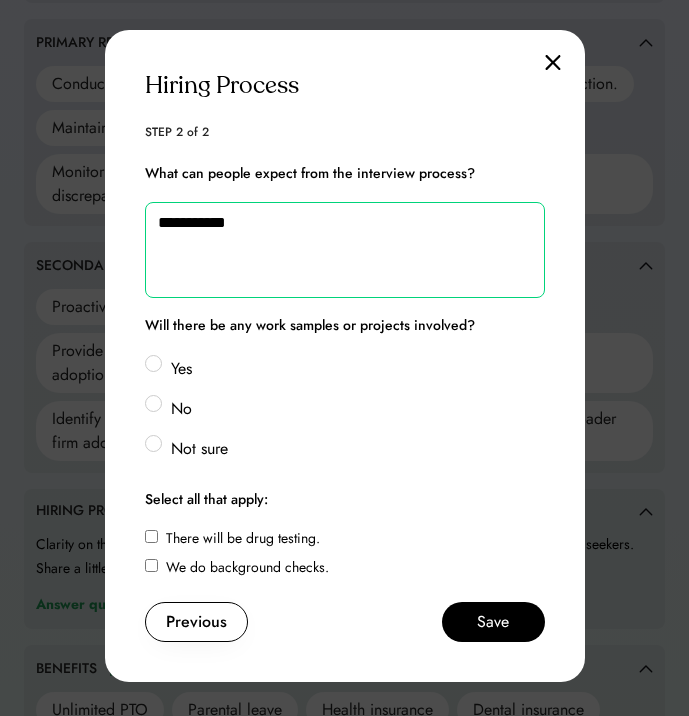 click on "**********" at bounding box center (345, 250) 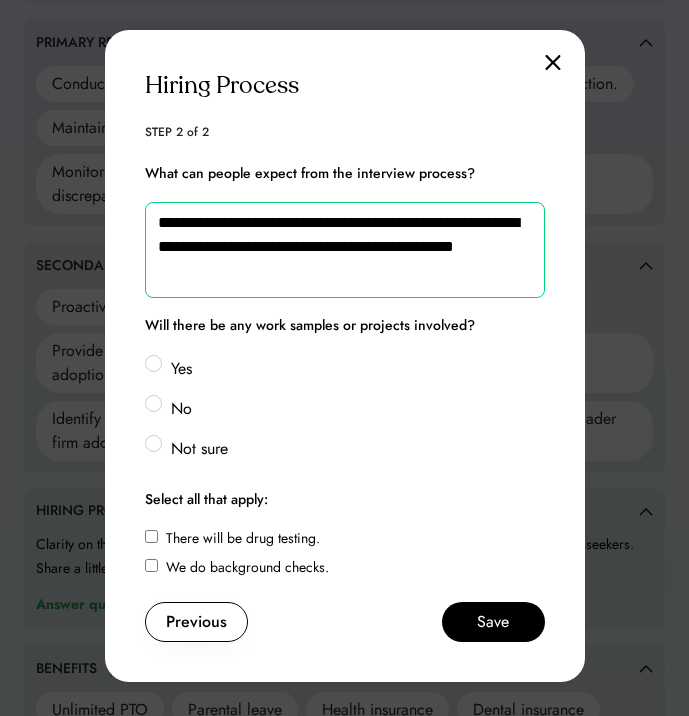 click on "**********" at bounding box center [345, 250] 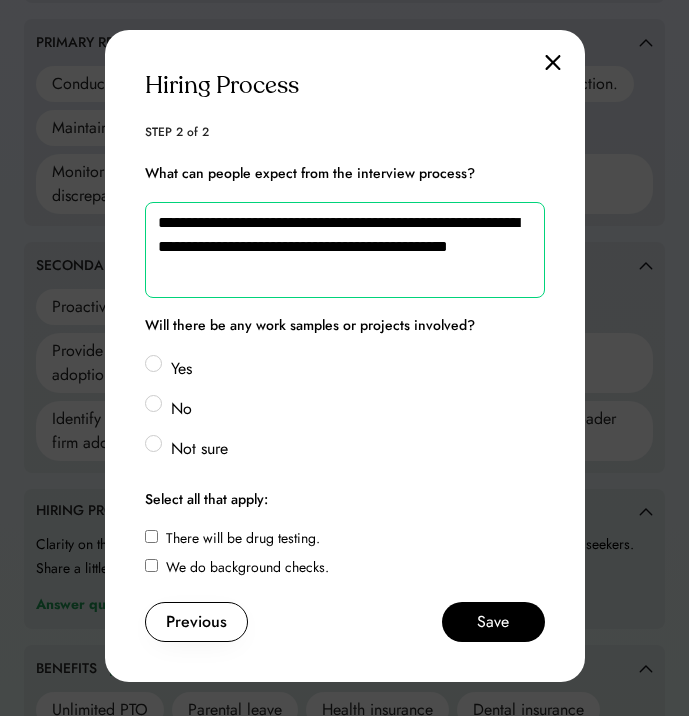 click on "**********" at bounding box center (345, 250) 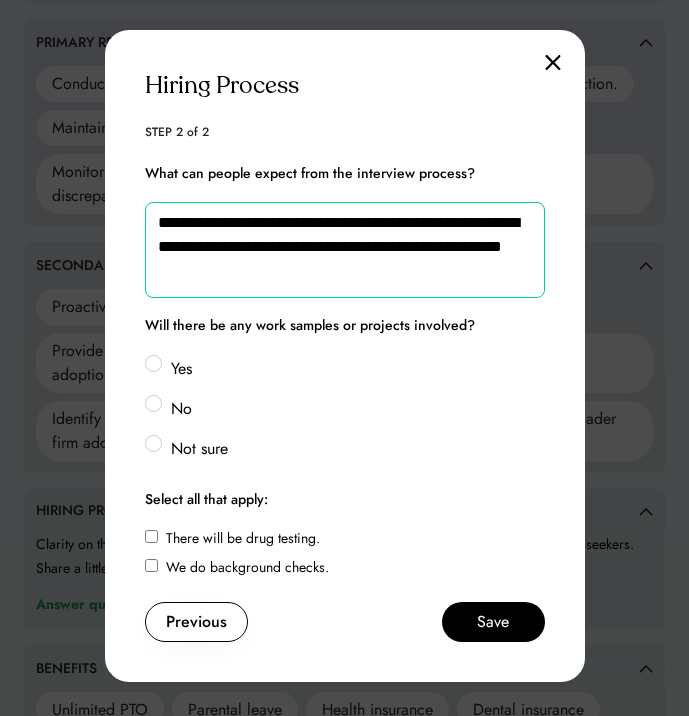 click on "**********" at bounding box center [345, 250] 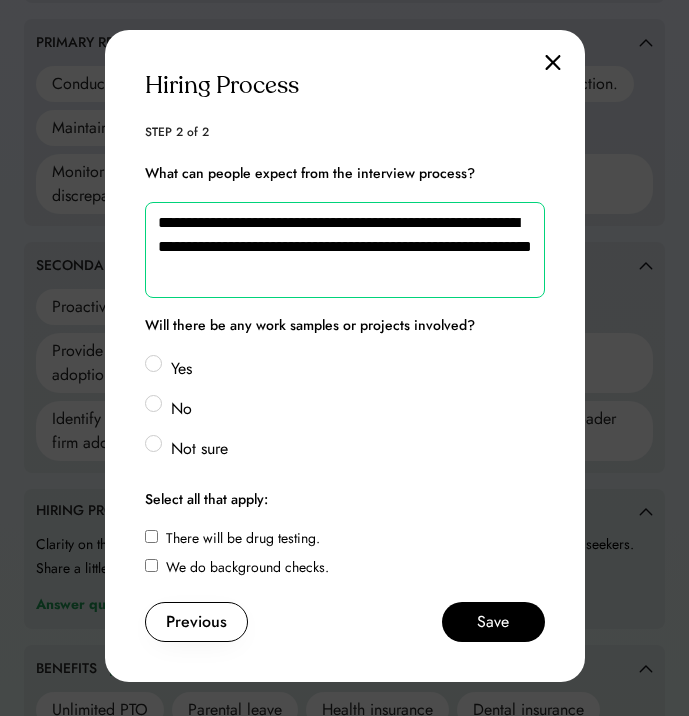 click on "**********" at bounding box center (345, 250) 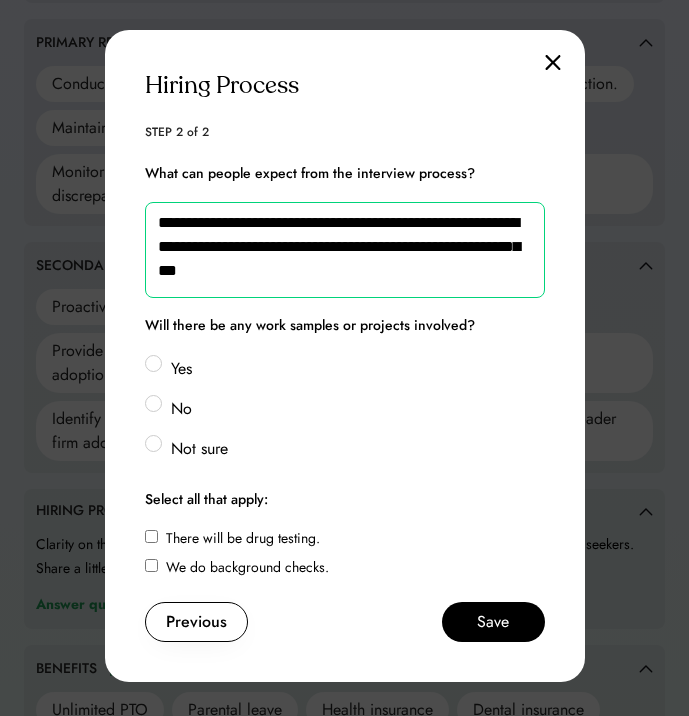 click on "**********" at bounding box center [345, 250] 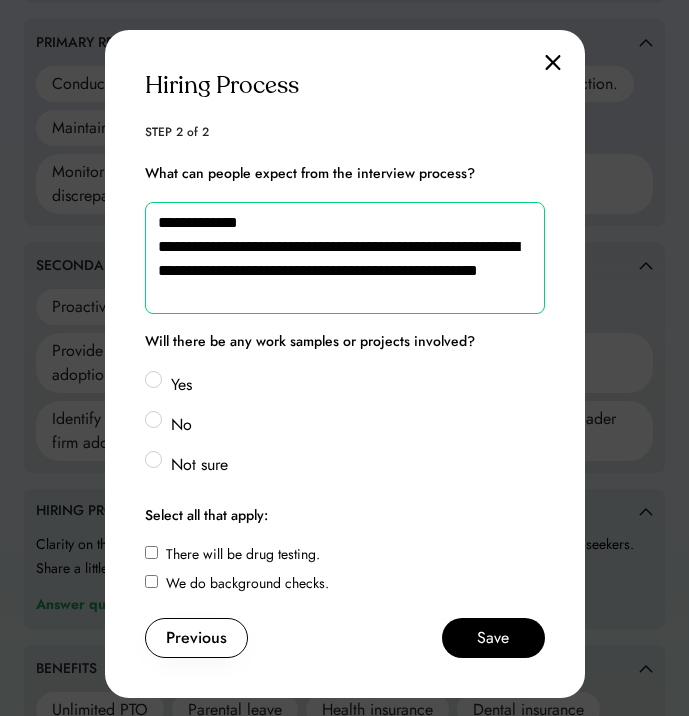 click on "**********" at bounding box center [345, 258] 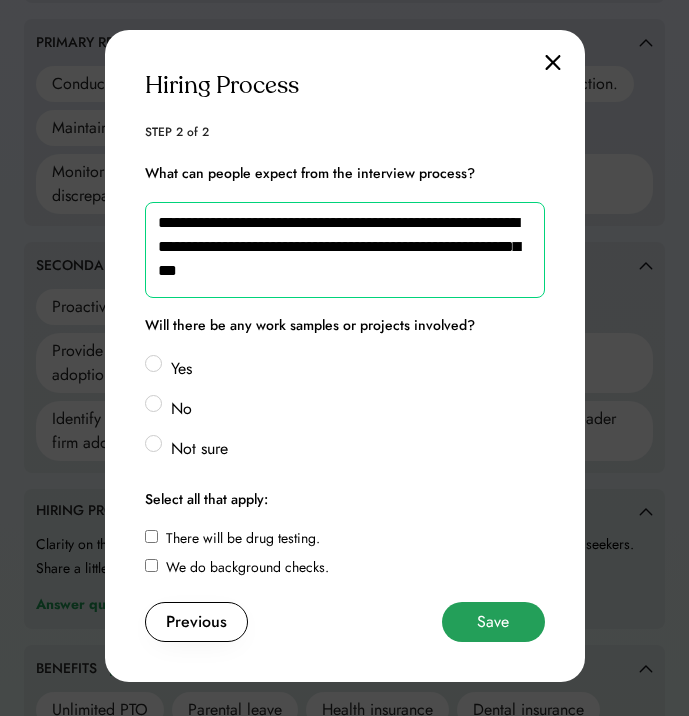 type on "**********" 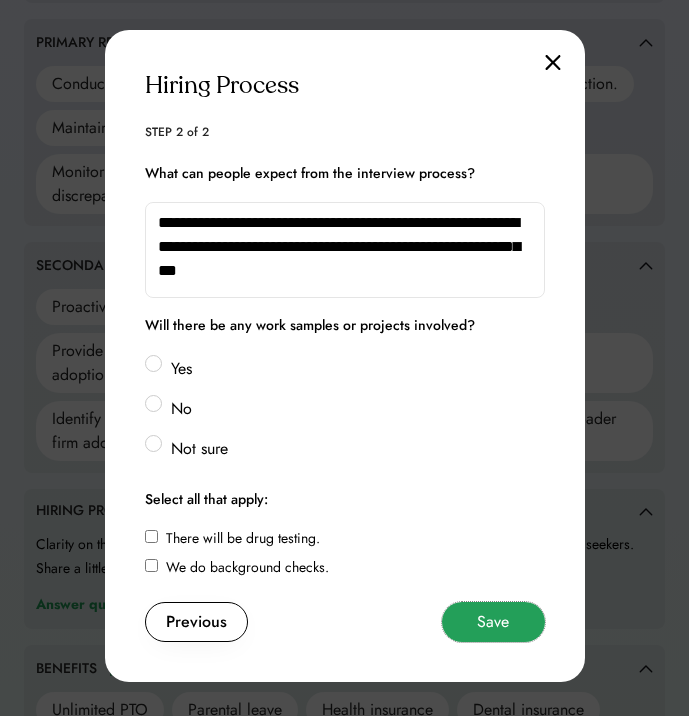 click on "Save" at bounding box center (493, 622) 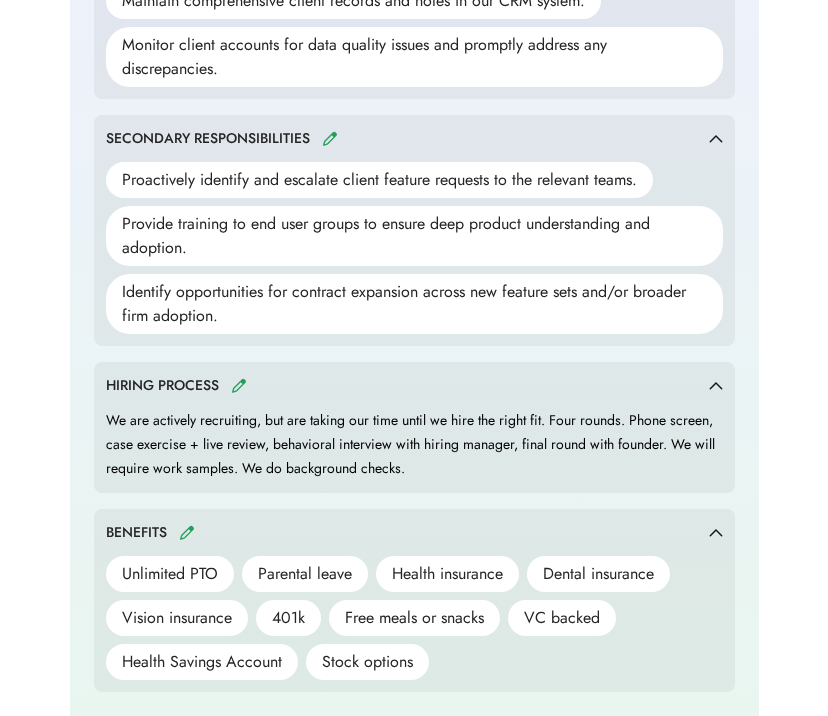 scroll, scrollTop: 0, scrollLeft: 0, axis: both 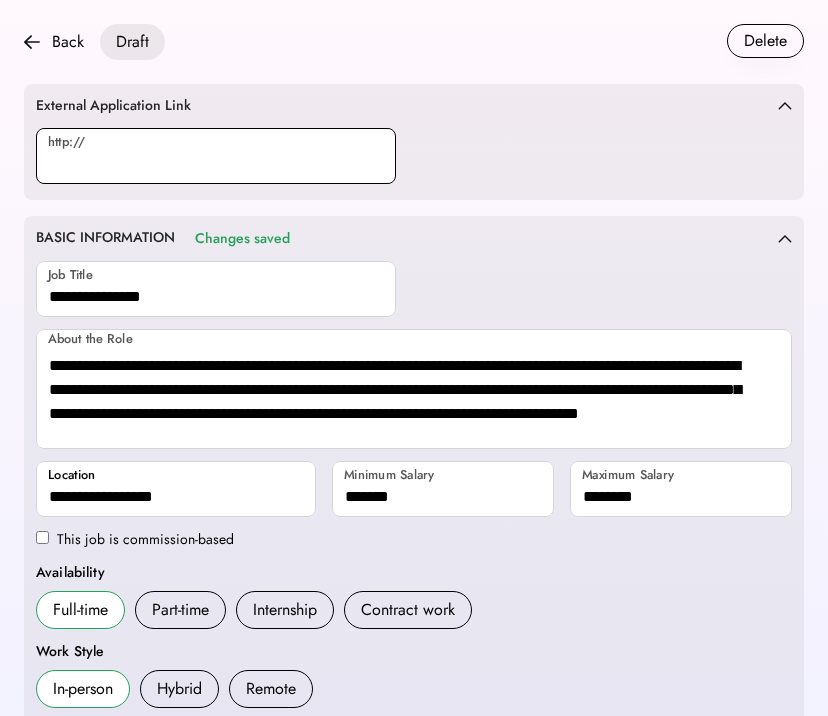 click at bounding box center [216, 156] 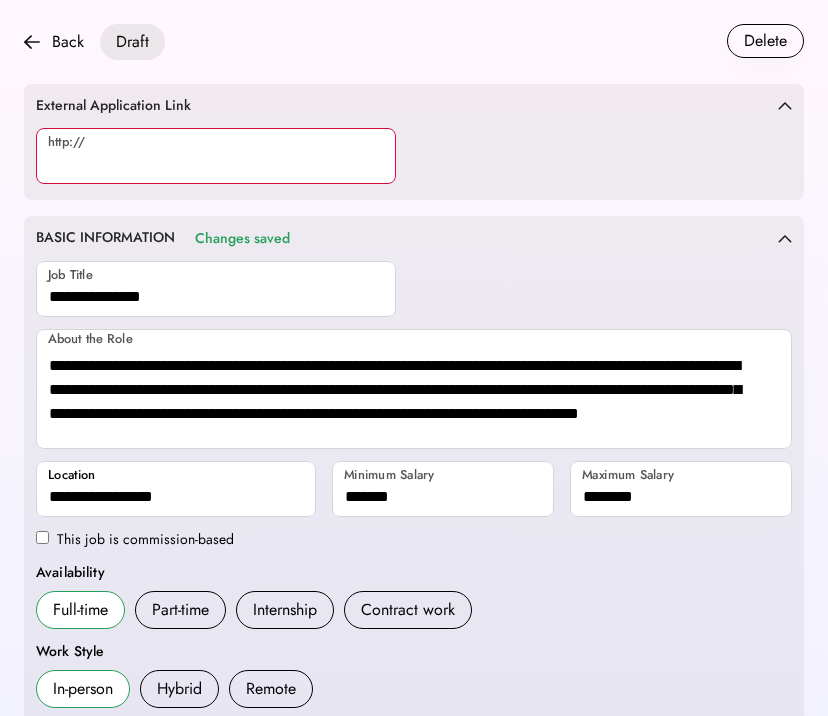 paste on "**********" 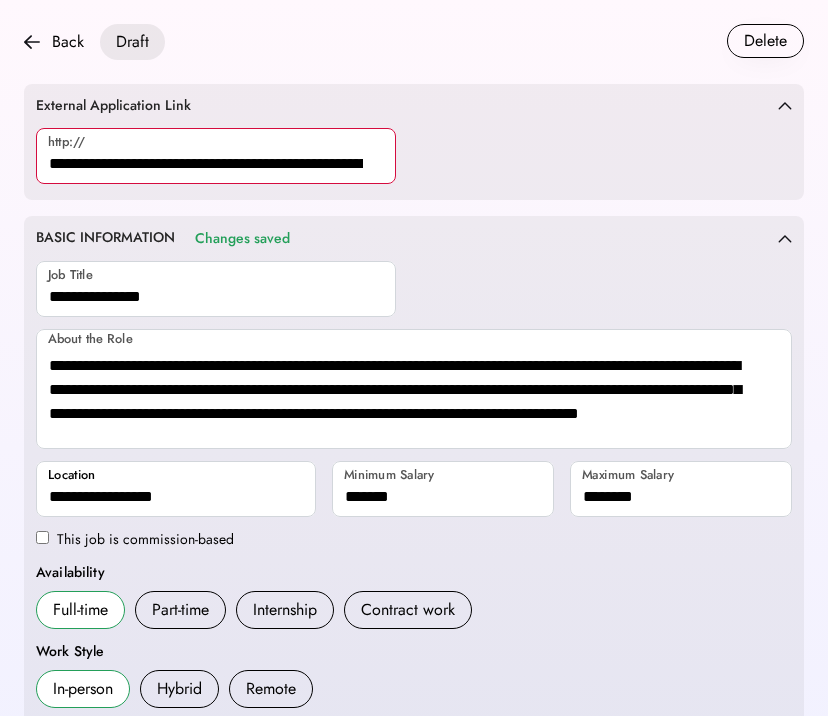 scroll, scrollTop: 0, scrollLeft: 376, axis: horizontal 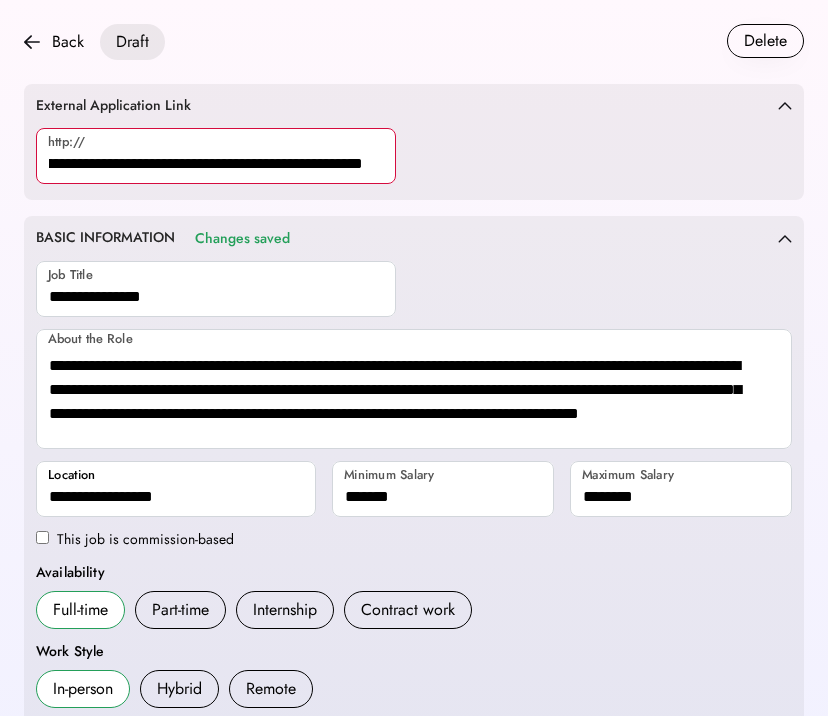 type on "**********" 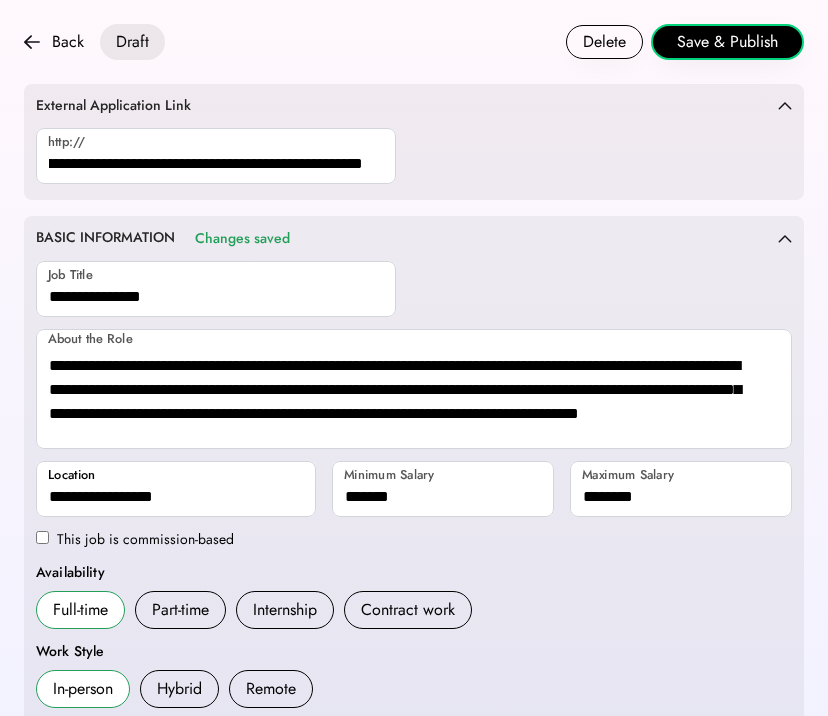 click on "http://" at bounding box center (414, 158) 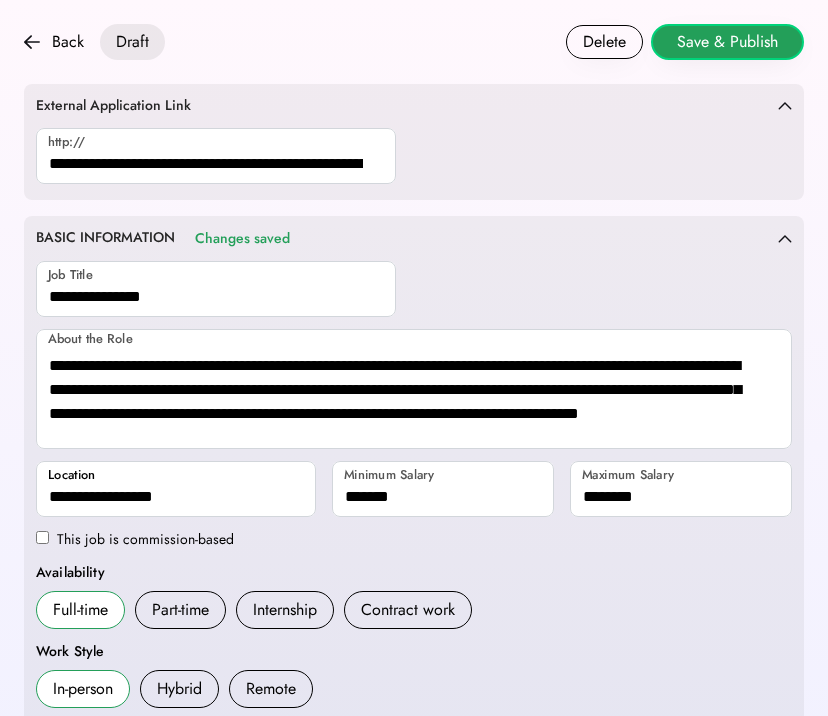 click on "Save & Publish" at bounding box center [727, 42] 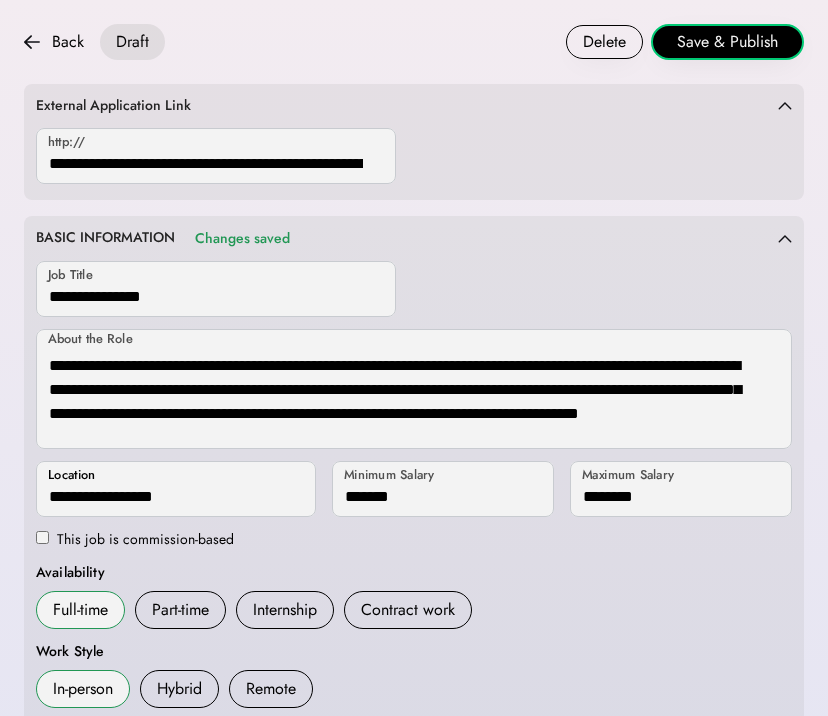 scroll, scrollTop: 1137, scrollLeft: 0, axis: vertical 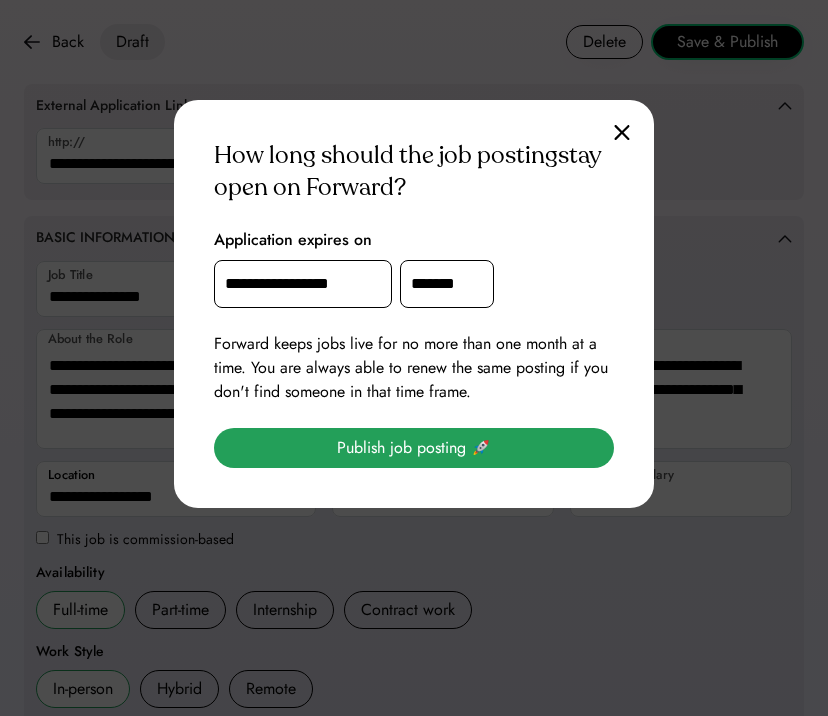 click on "Publish job posting 🚀" at bounding box center (414, 448) 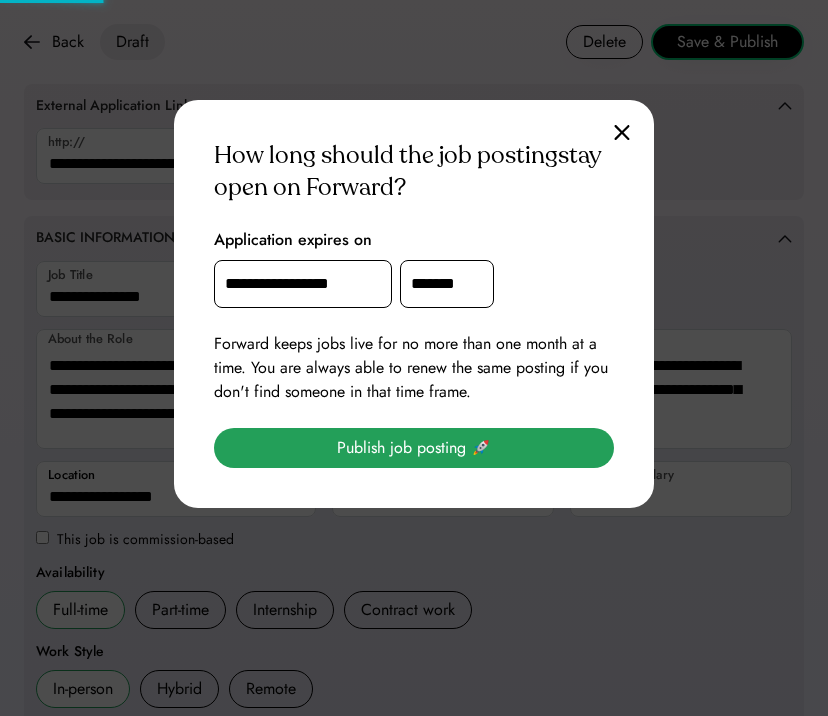click on "Publish job posting 🚀" at bounding box center [414, 448] 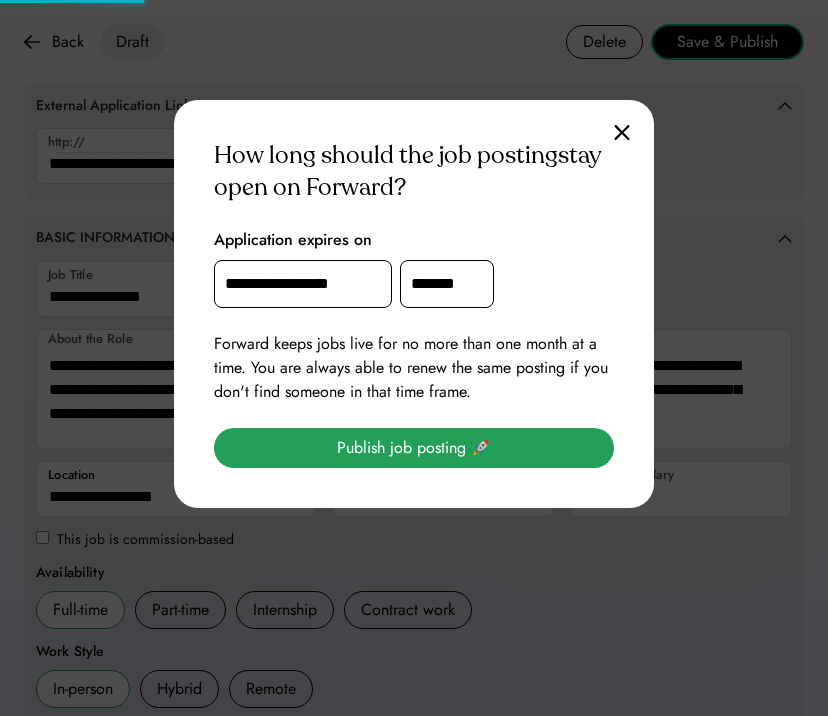 click on "Publish job posting 🚀" at bounding box center (414, 448) 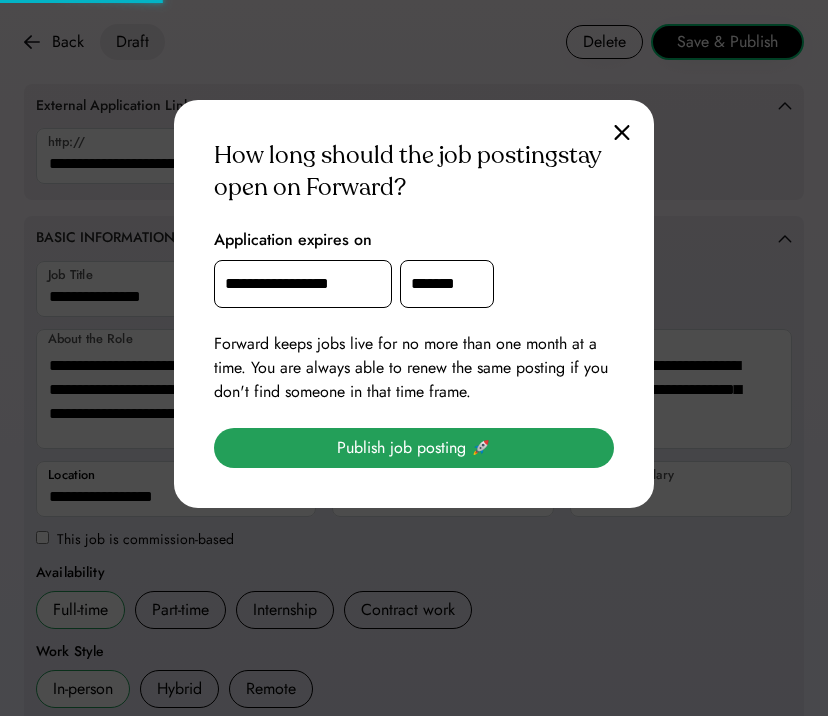 click on "Publish job posting 🚀" at bounding box center (414, 448) 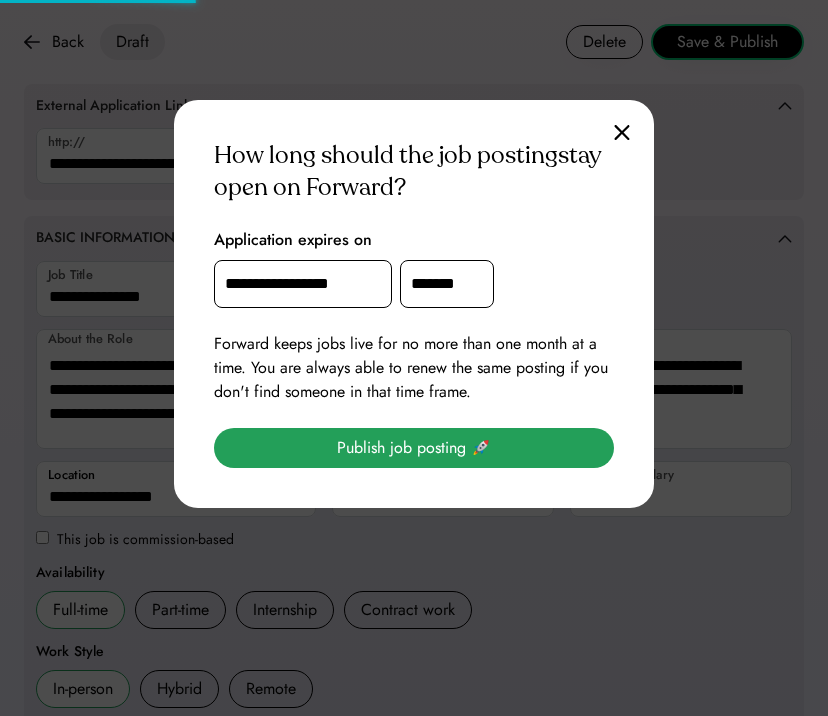 click on "Publish job posting 🚀" at bounding box center (414, 448) 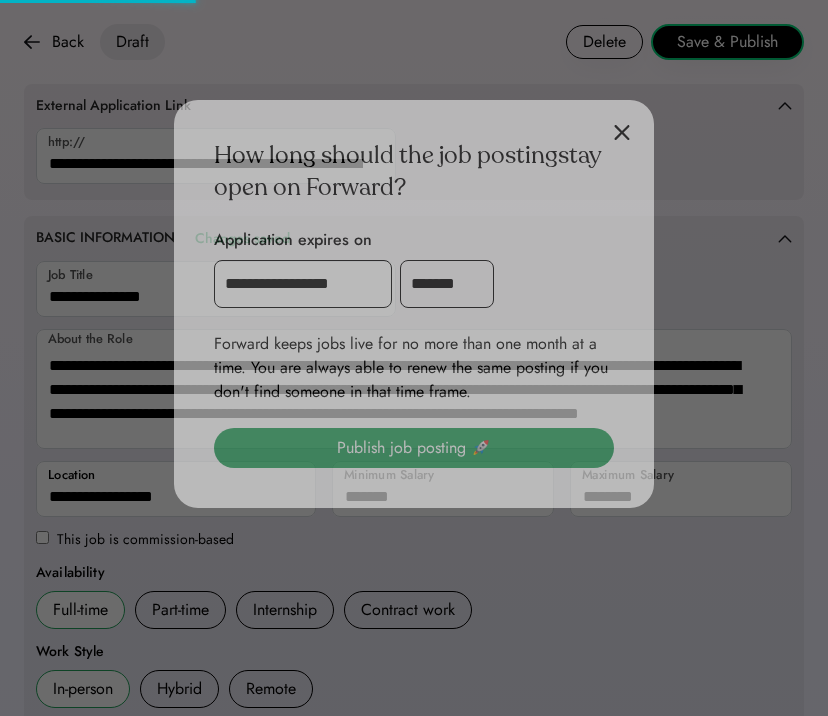 click on "Publish job posting 🚀" at bounding box center (414, 448) 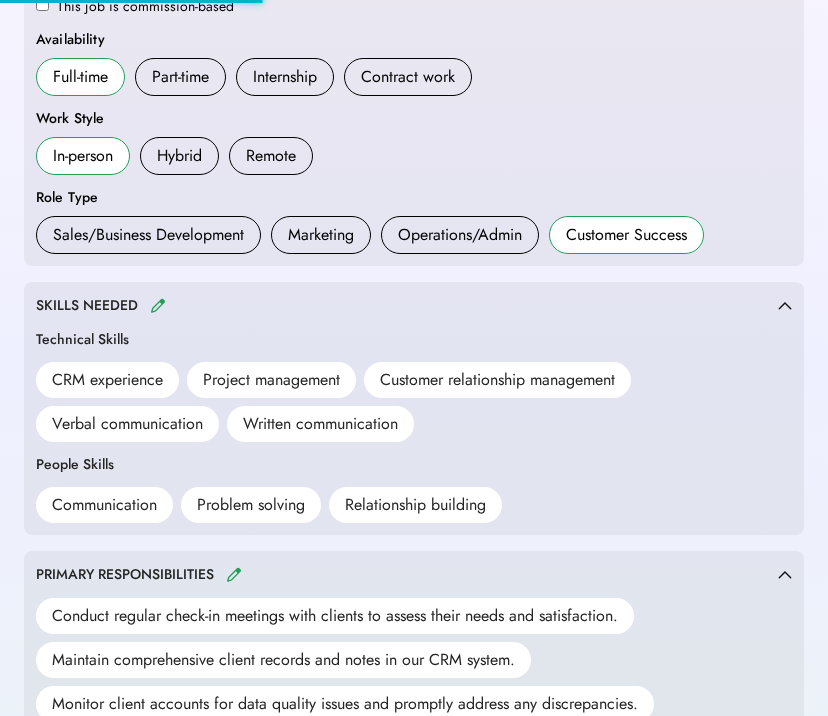 scroll, scrollTop: 558, scrollLeft: 0, axis: vertical 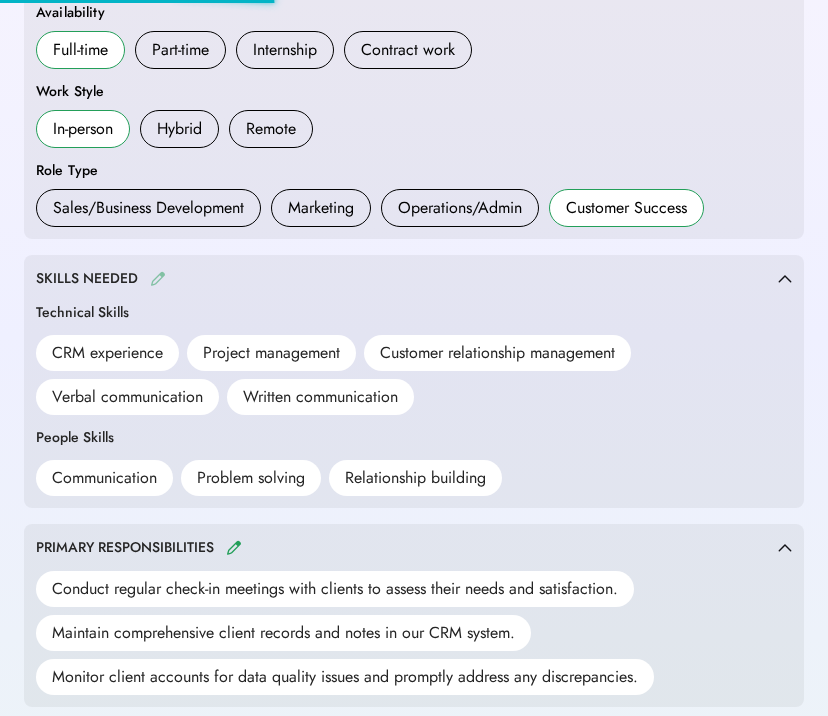 click at bounding box center [158, 278] 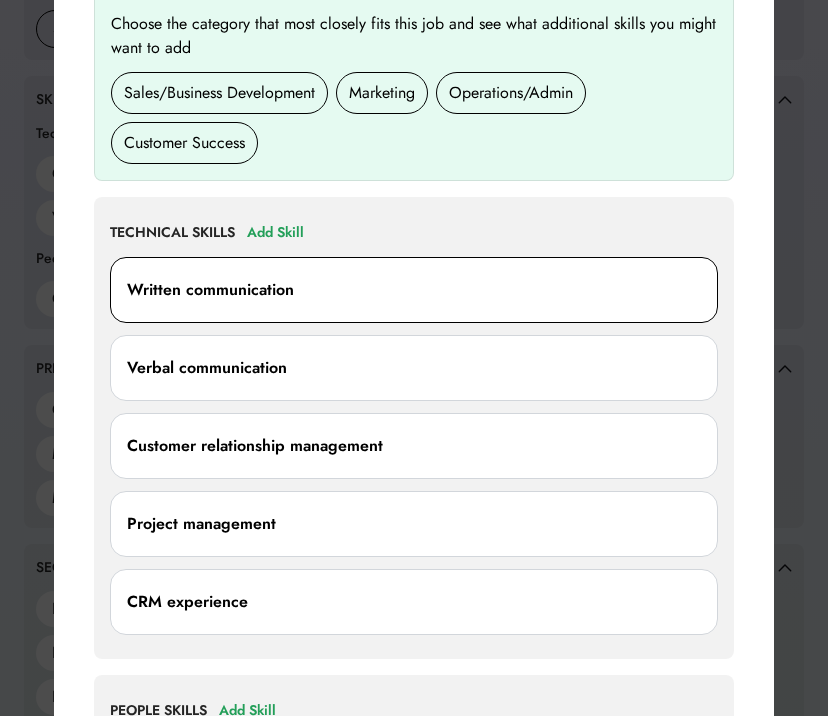scroll, scrollTop: 1080, scrollLeft: 0, axis: vertical 